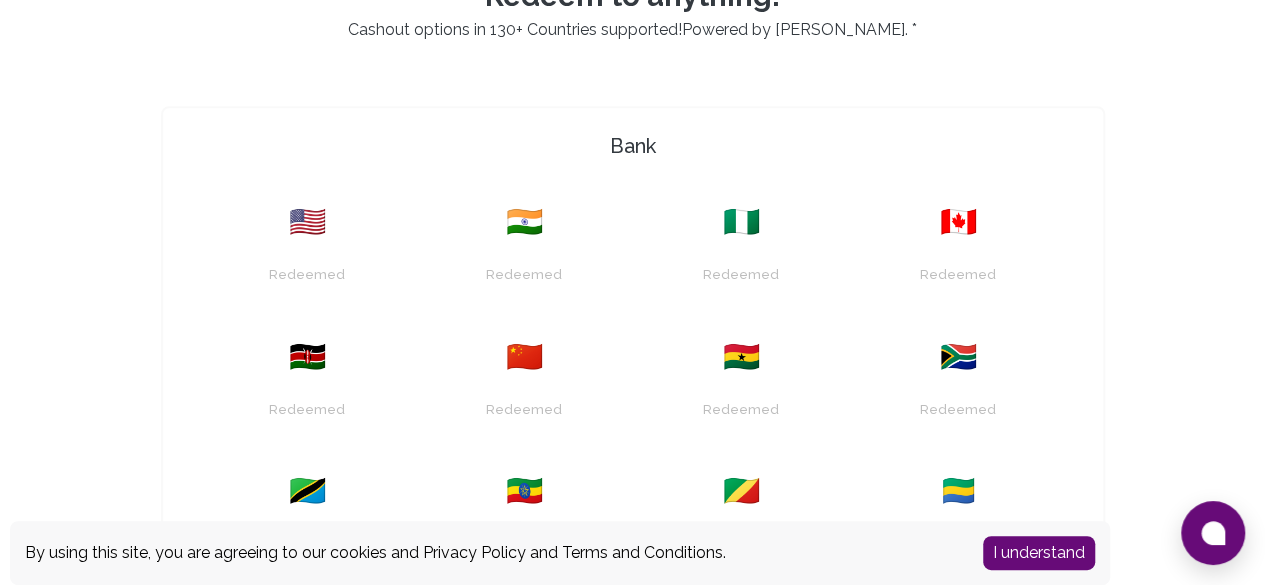 scroll, scrollTop: 578, scrollLeft: 0, axis: vertical 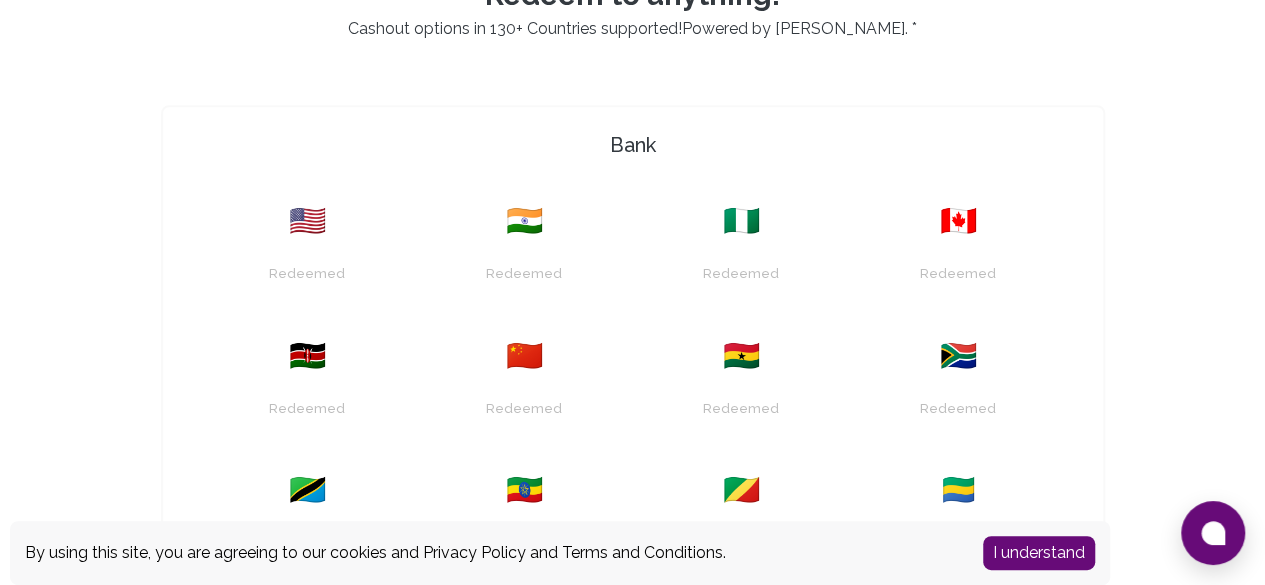 click on "🇳🇬" at bounding box center [741, 221] 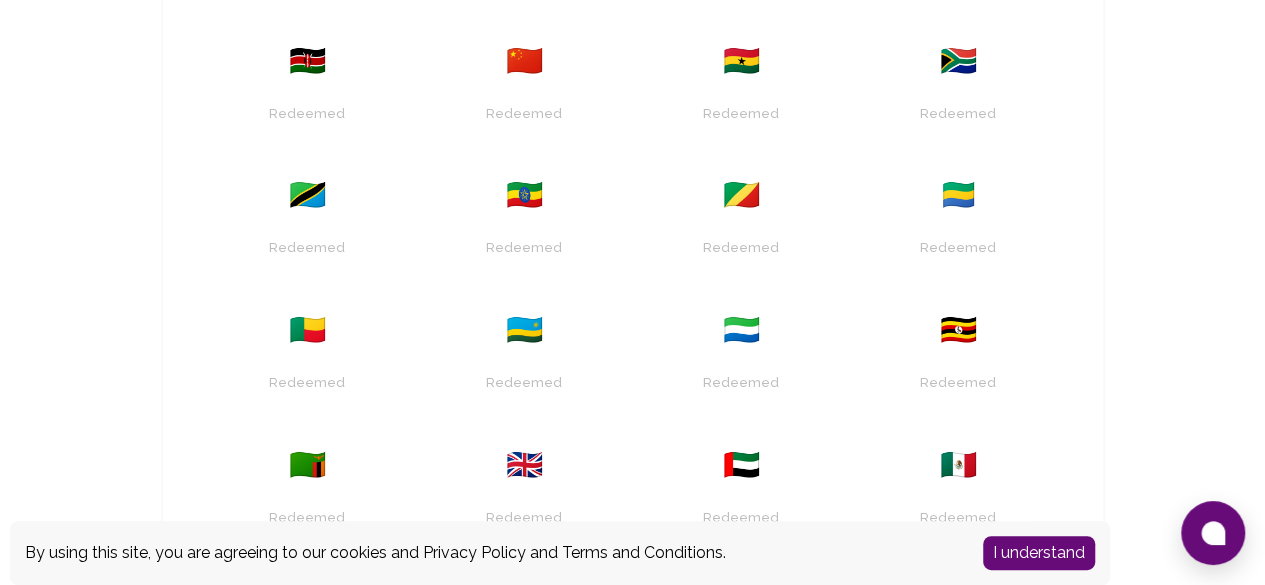 scroll, scrollTop: 891, scrollLeft: 0, axis: vertical 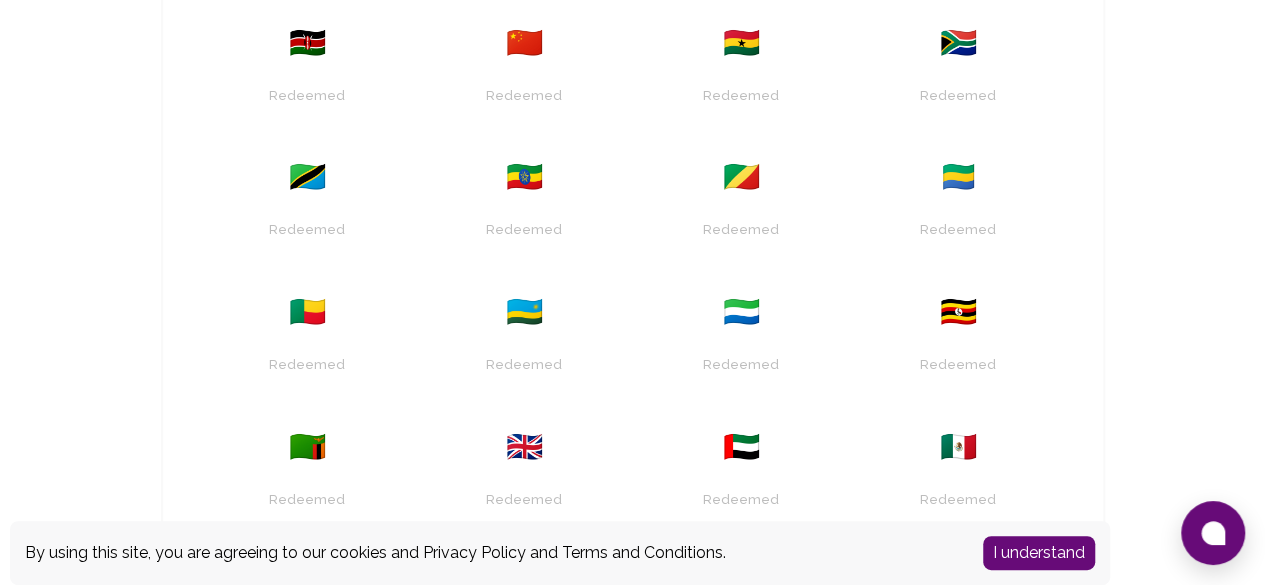 click on "I understand" at bounding box center [1039, 553] 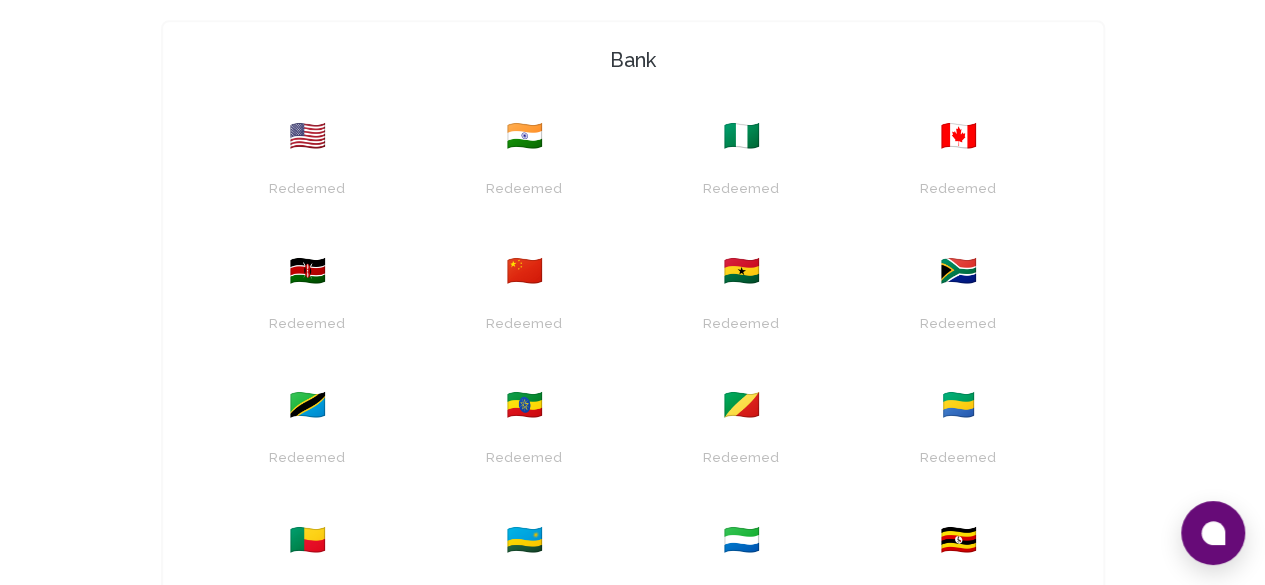 scroll, scrollTop: 654, scrollLeft: 0, axis: vertical 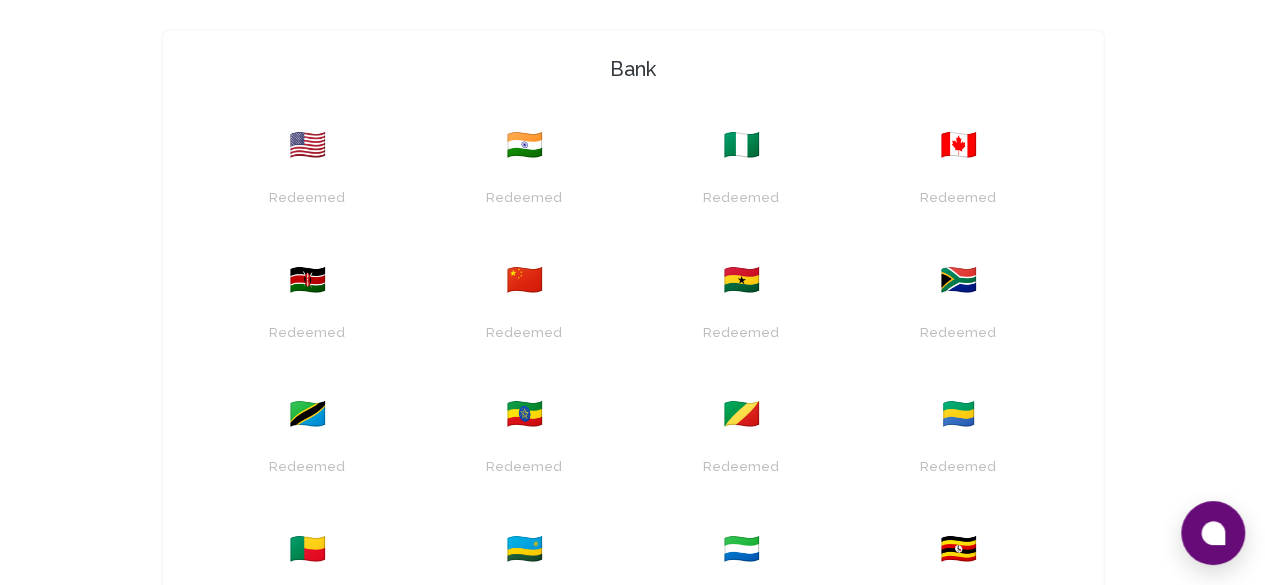 click on "🇳🇬" at bounding box center [741, 145] 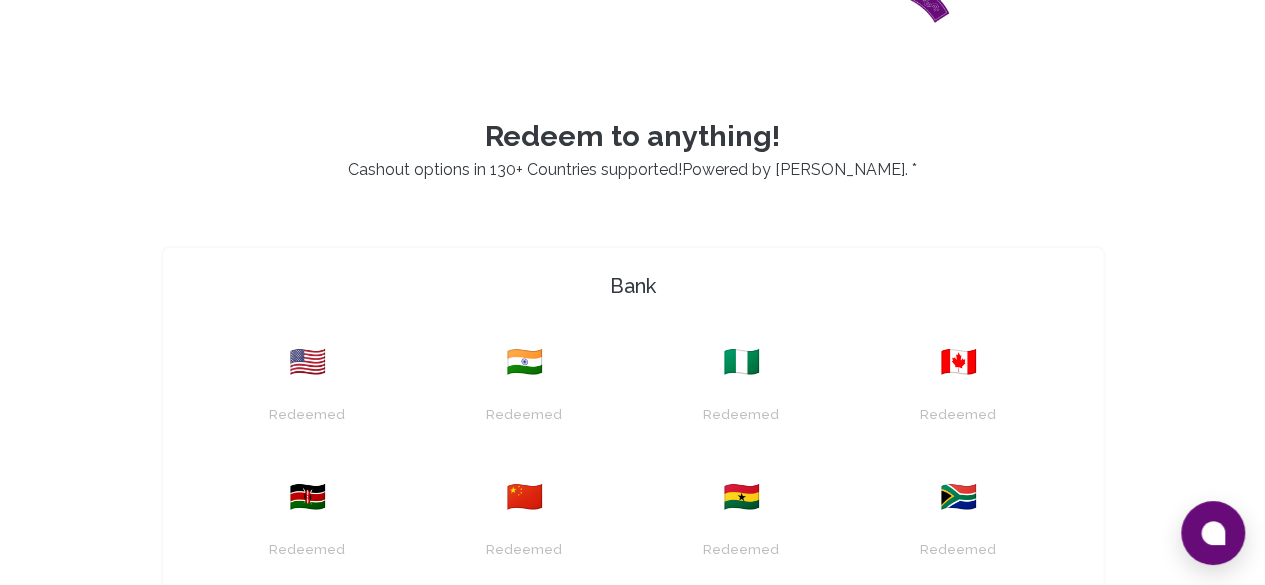scroll, scrollTop: 418, scrollLeft: 0, axis: vertical 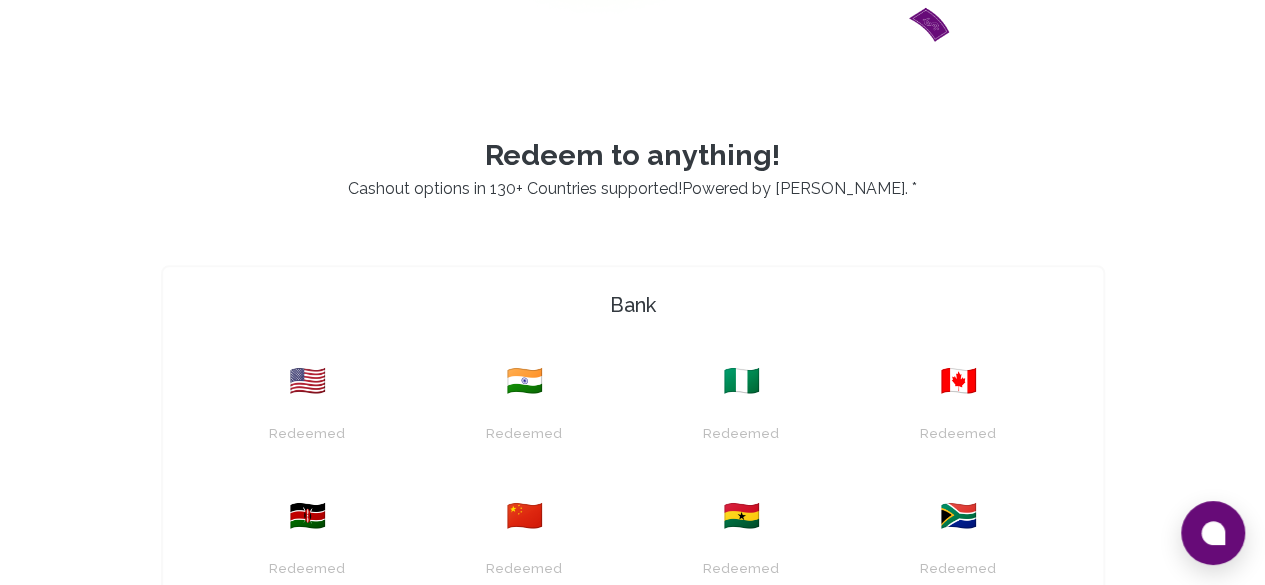 click on "🇳🇬" at bounding box center [741, 381] 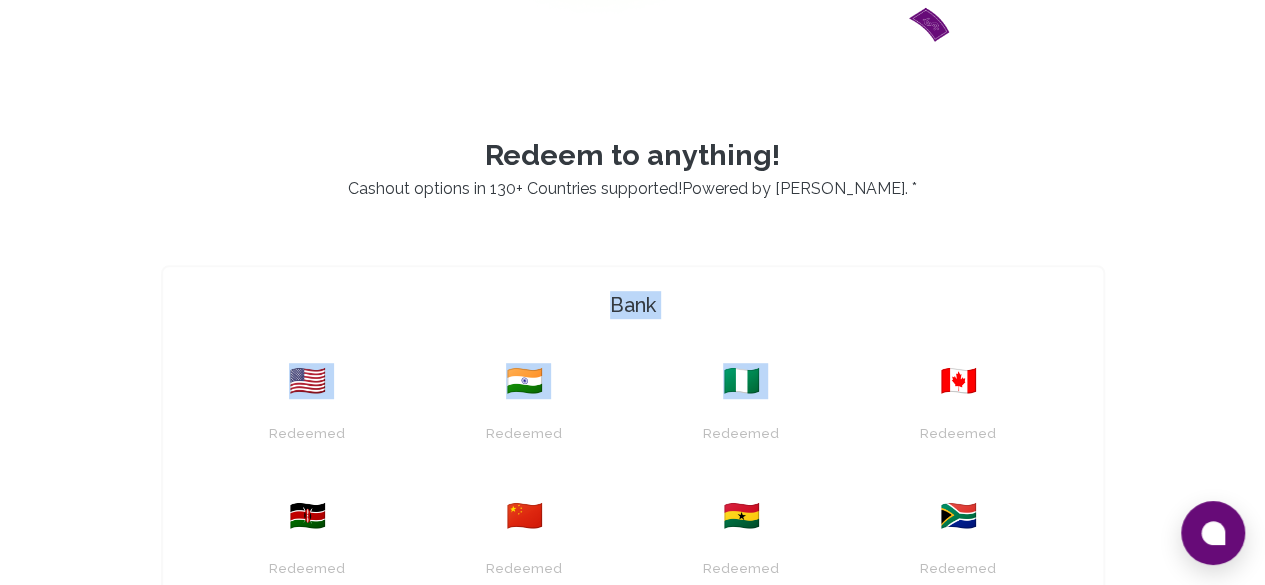 drag, startPoint x: 632, startPoint y: 343, endPoint x: 632, endPoint y: 256, distance: 87 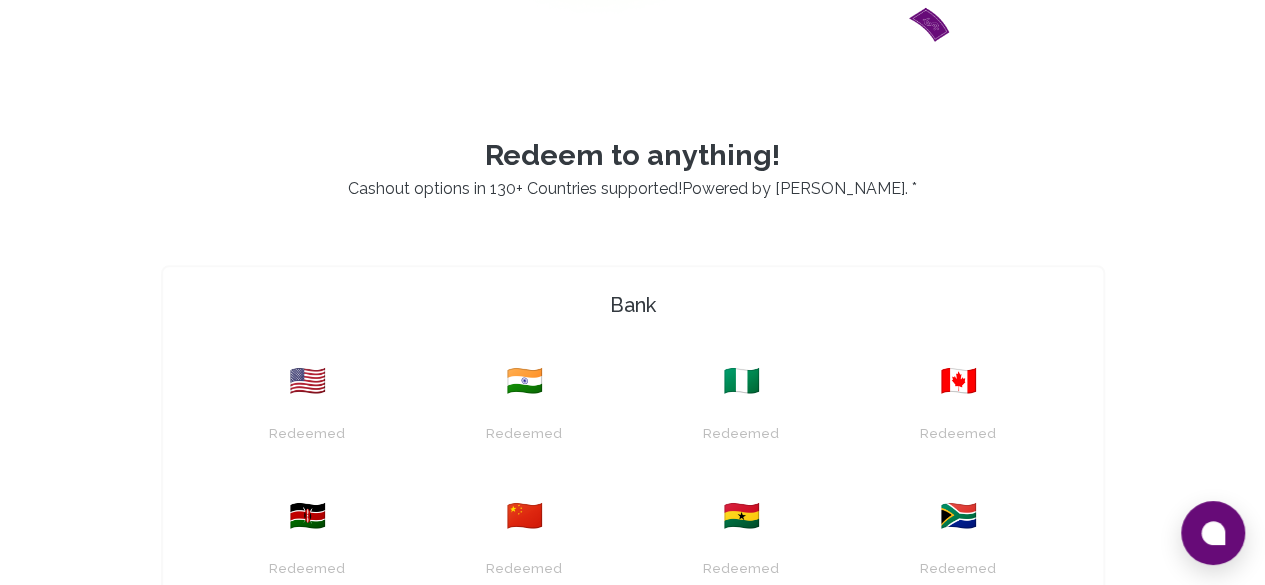 click on "🇳🇬" at bounding box center [741, 381] 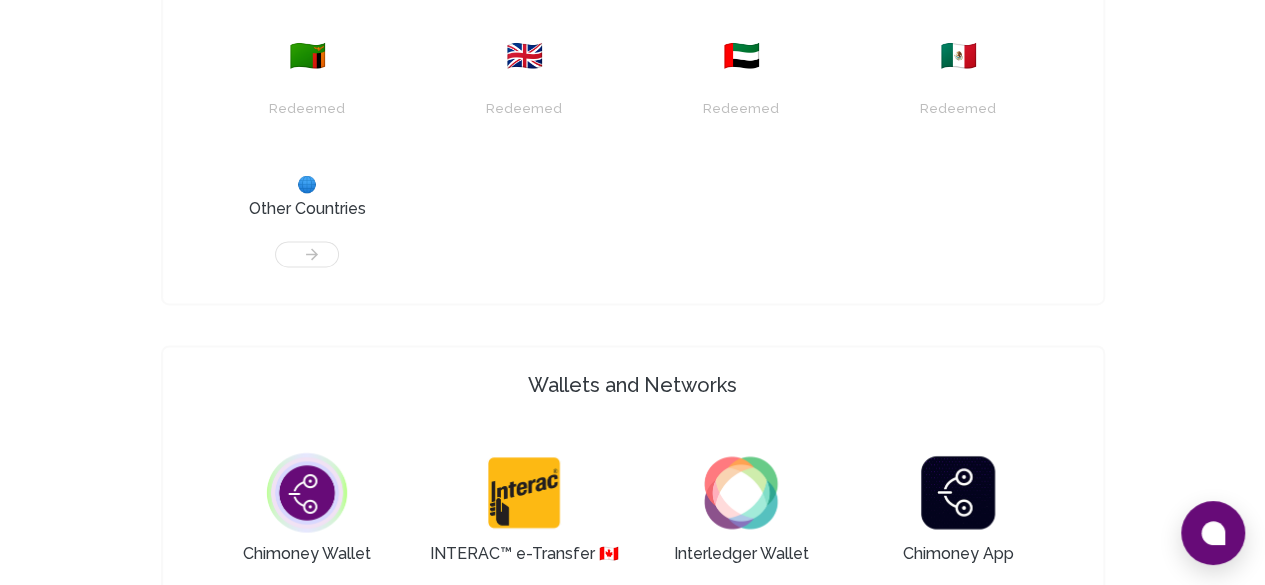 scroll, scrollTop: 1283, scrollLeft: 0, axis: vertical 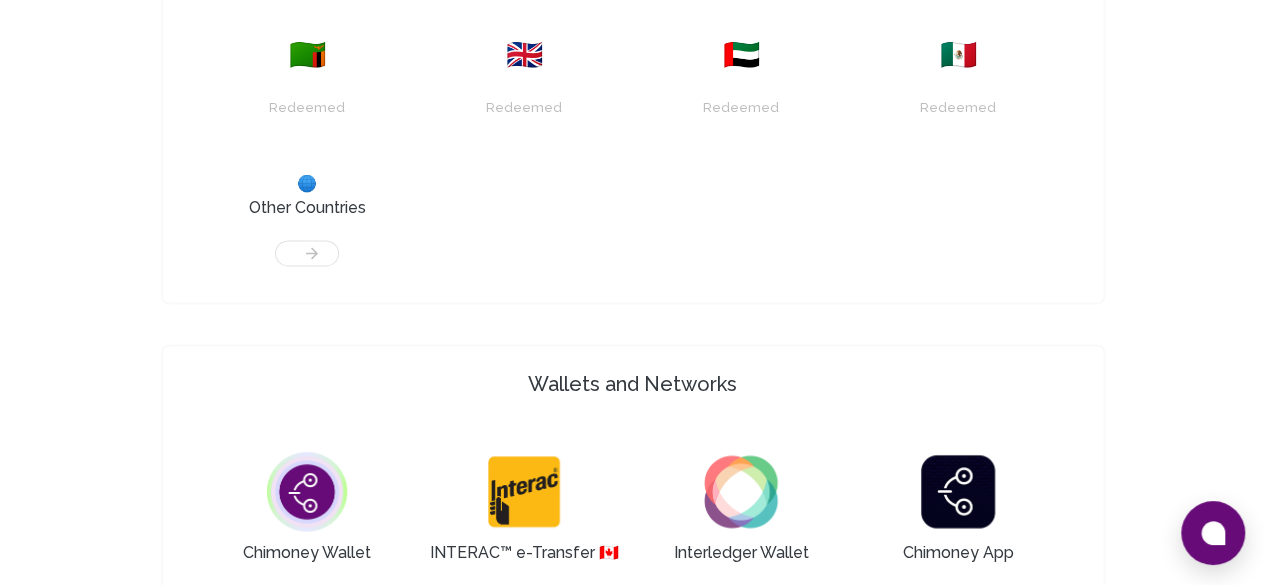 click at bounding box center [307, 492] 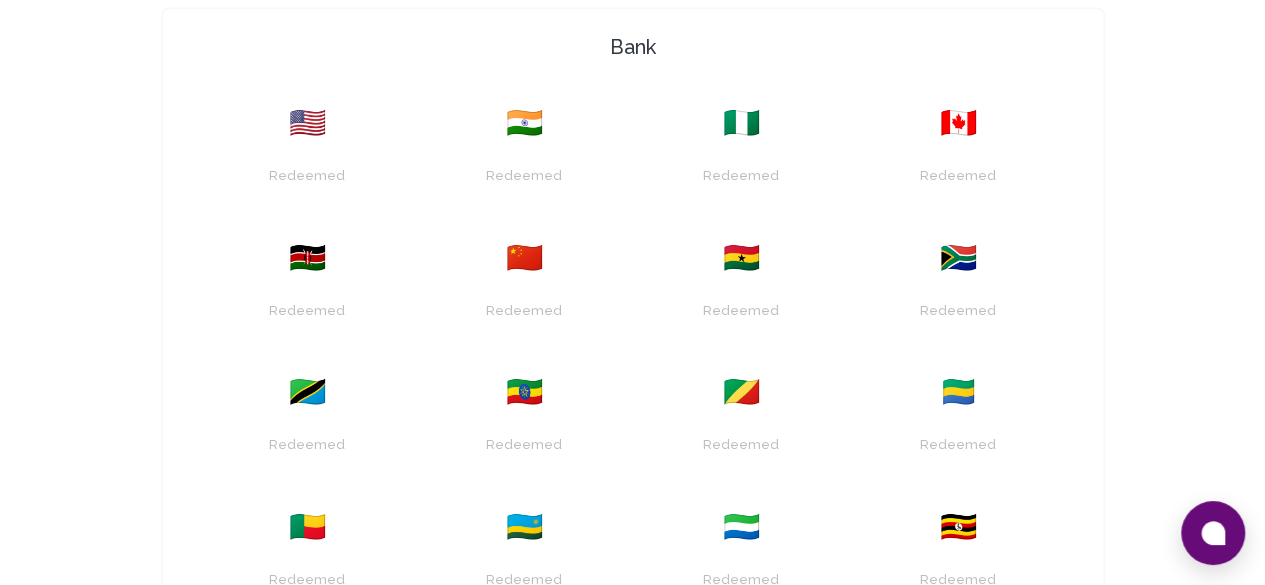 scroll, scrollTop: 675, scrollLeft: 0, axis: vertical 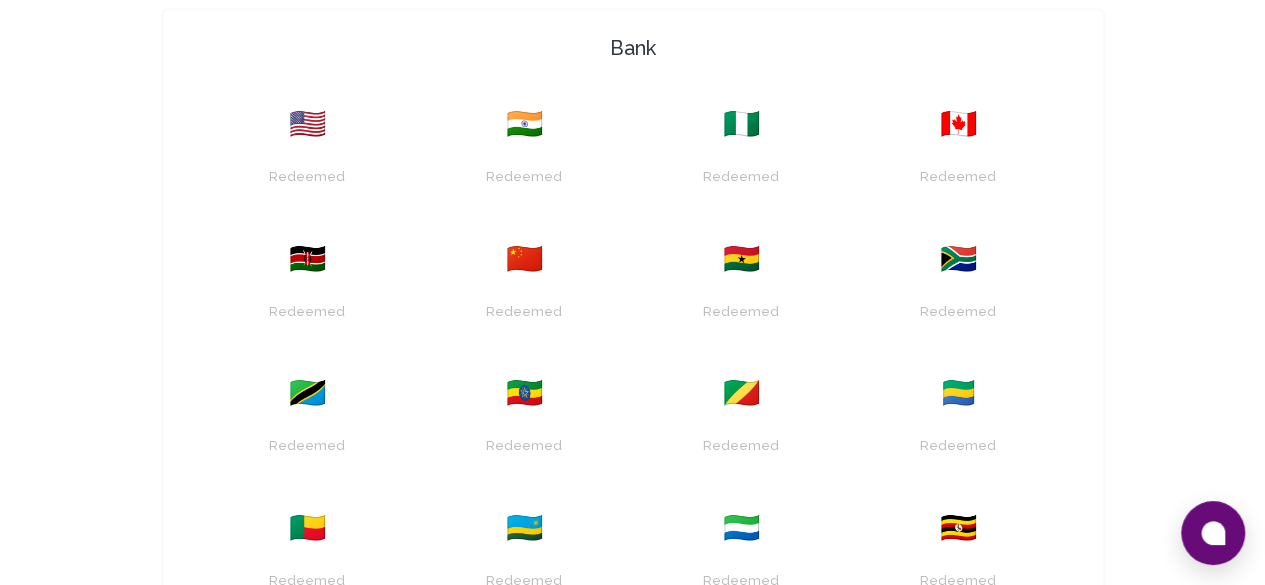 click on "🇳🇬" at bounding box center (741, 124) 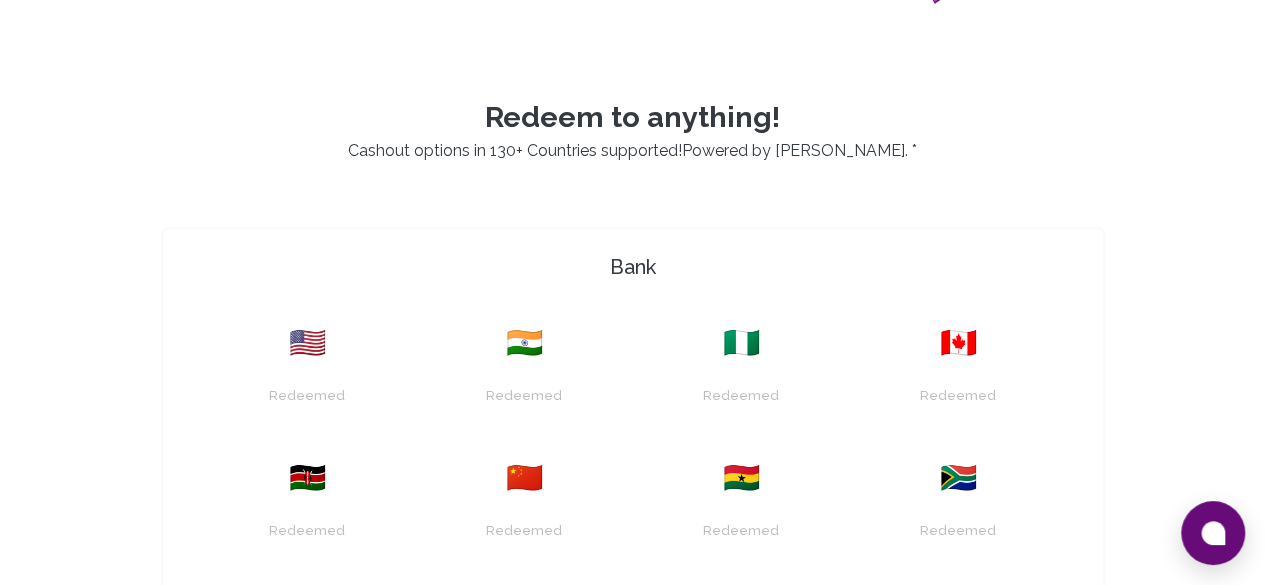 scroll, scrollTop: 459, scrollLeft: 0, axis: vertical 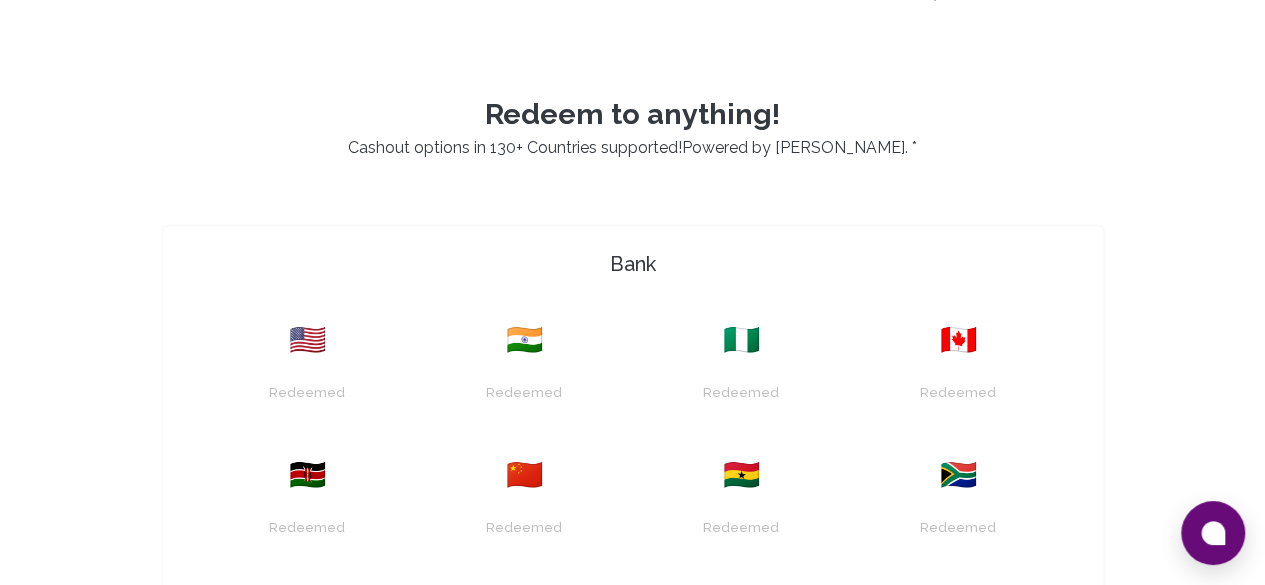 click on "🇳🇬" at bounding box center (741, 340) 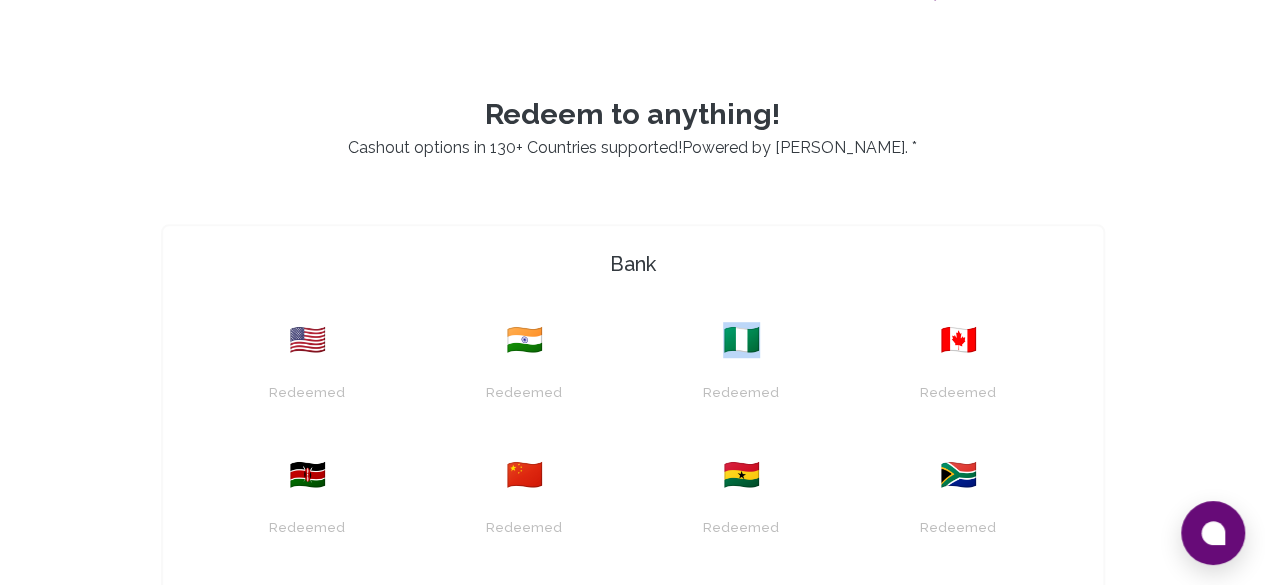 click on "🇳🇬" at bounding box center (741, 340) 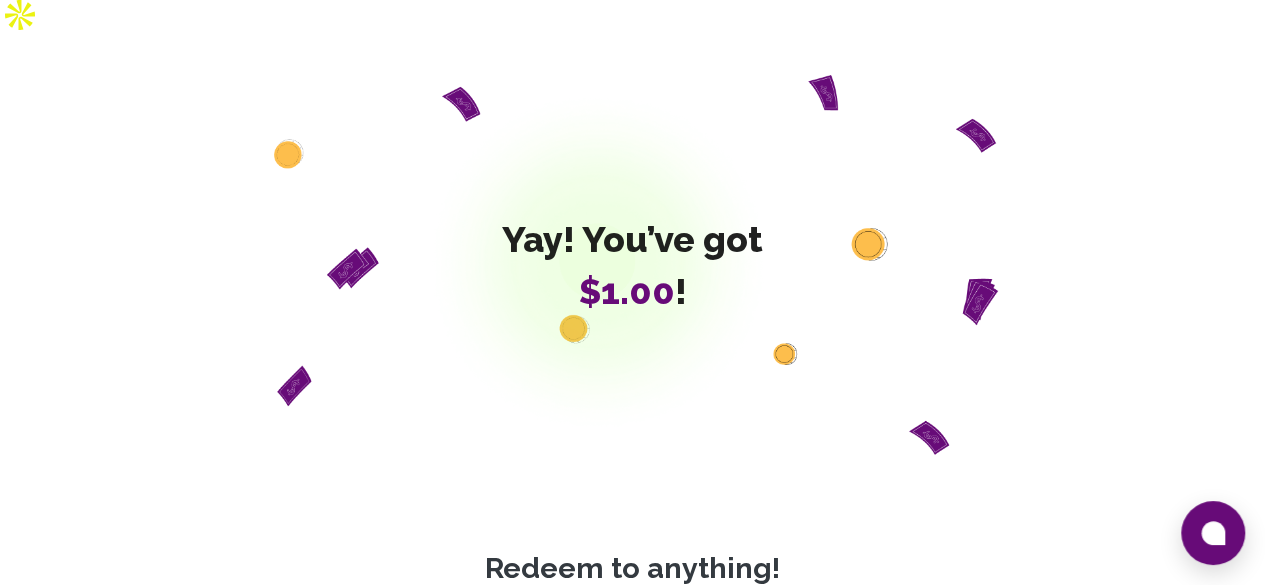 scroll, scrollTop: 0, scrollLeft: 0, axis: both 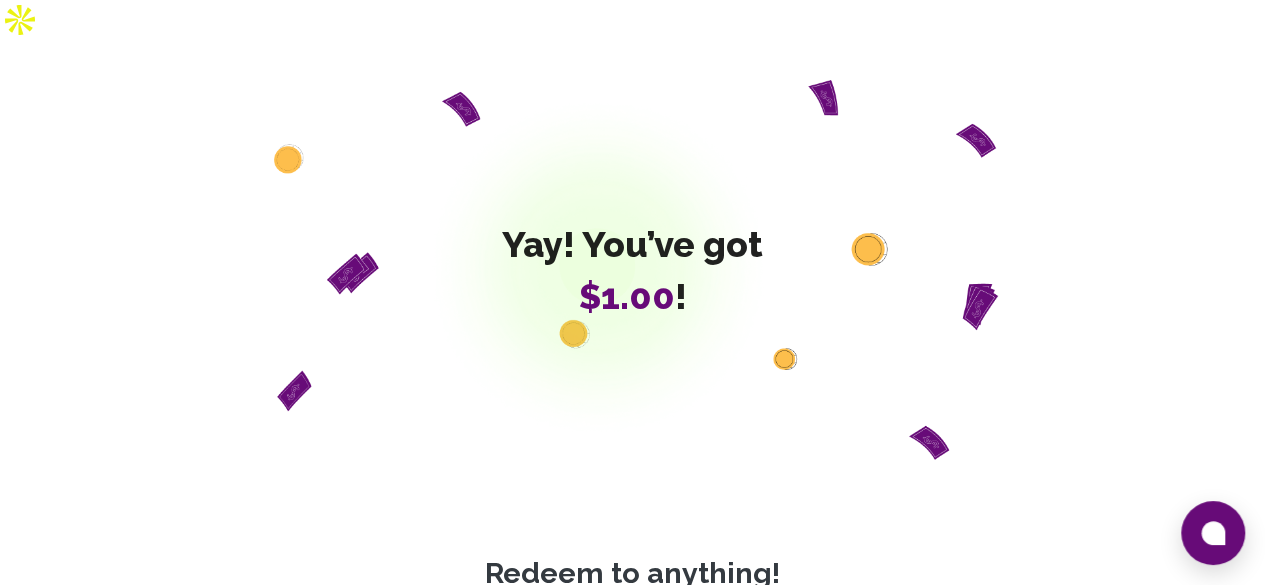 click on "Yay! You’ve got $1.00 !" at bounding box center [633, 270] 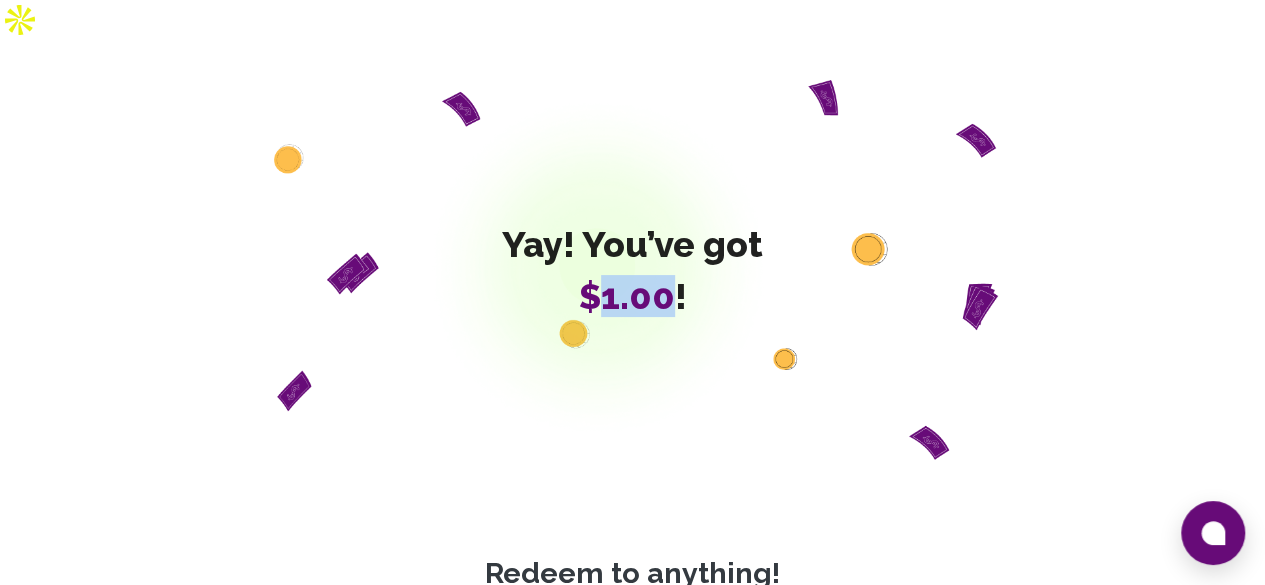 click on "Yay! You’ve got $1.00 !" at bounding box center (633, 270) 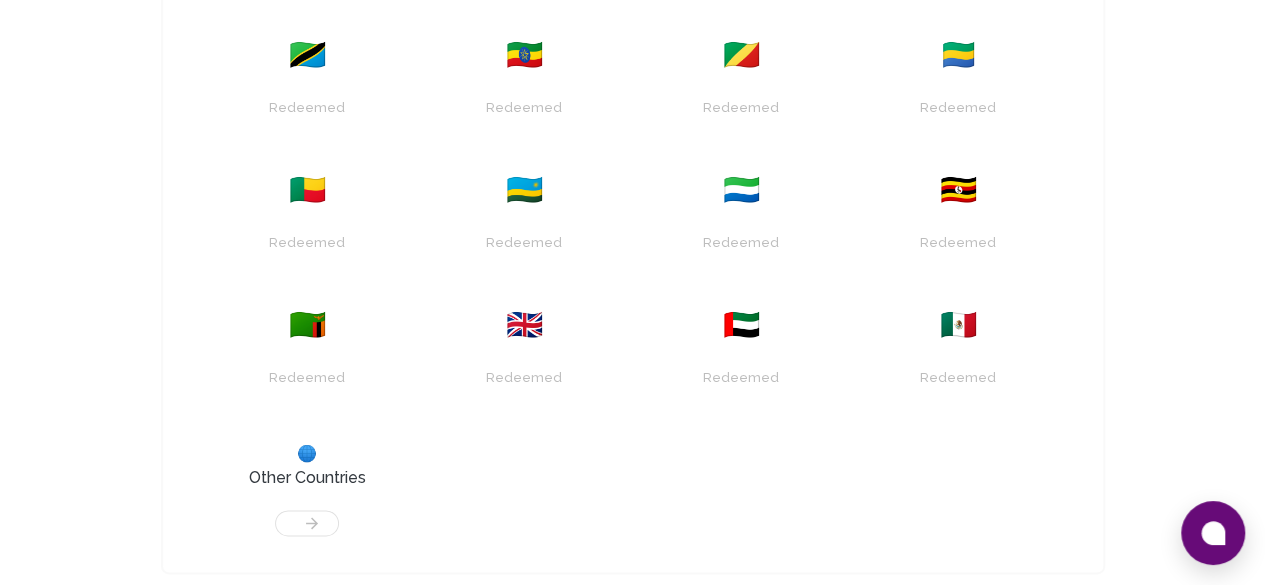 scroll, scrollTop: 1015, scrollLeft: 0, axis: vertical 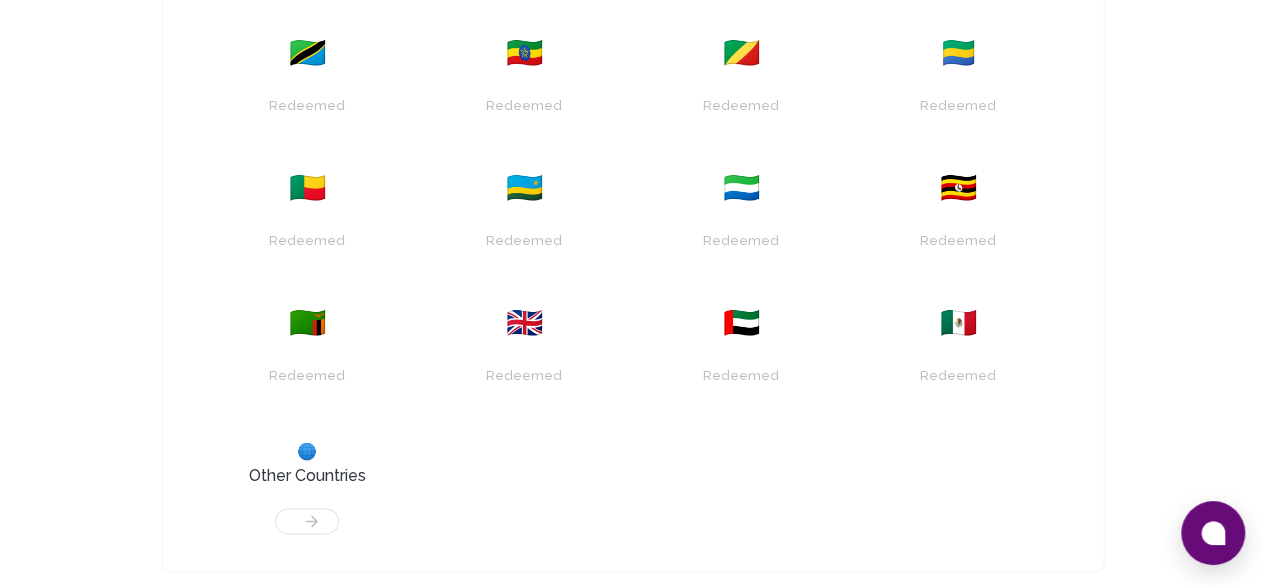 click at bounding box center (307, 511) 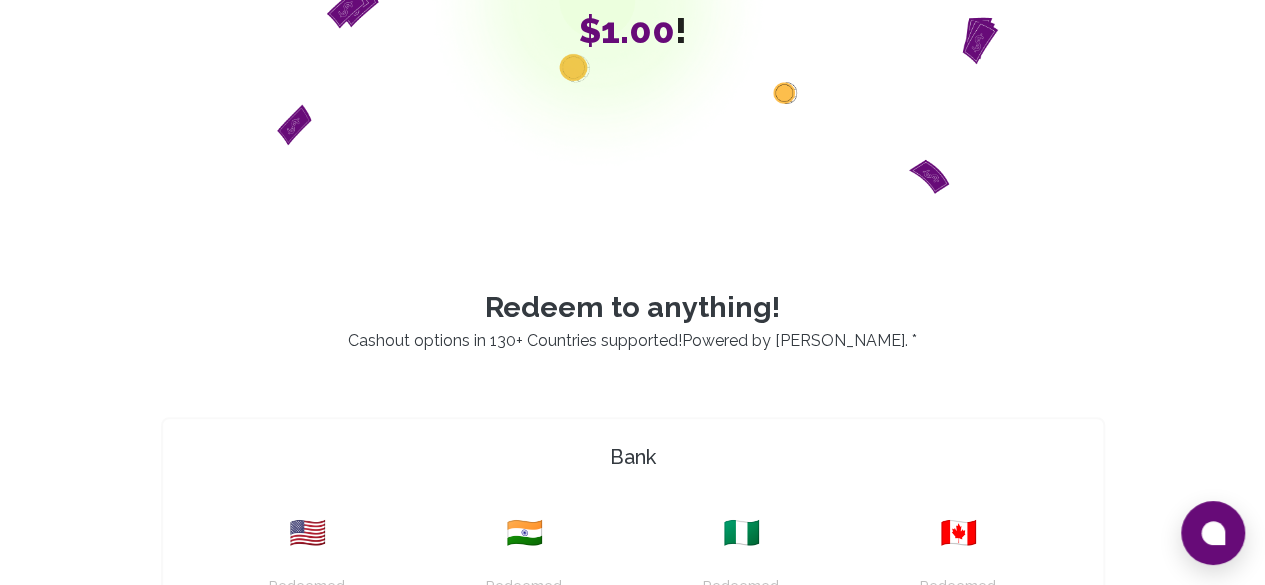 scroll, scrollTop: 236, scrollLeft: 0, axis: vertical 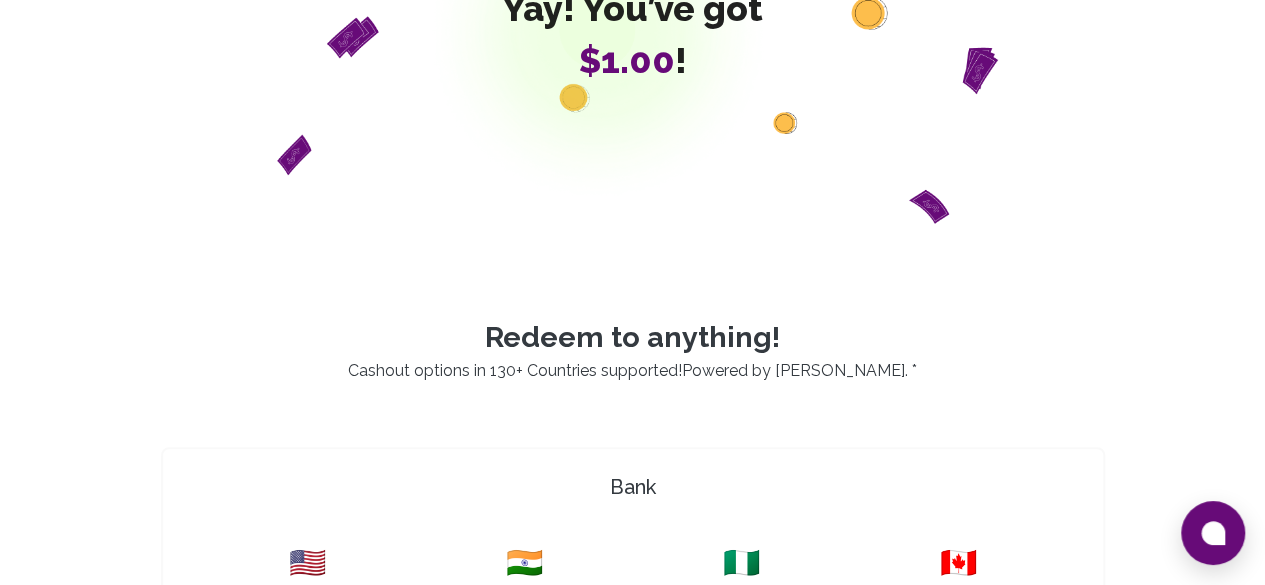 click on "🇳🇬" at bounding box center [741, 563] 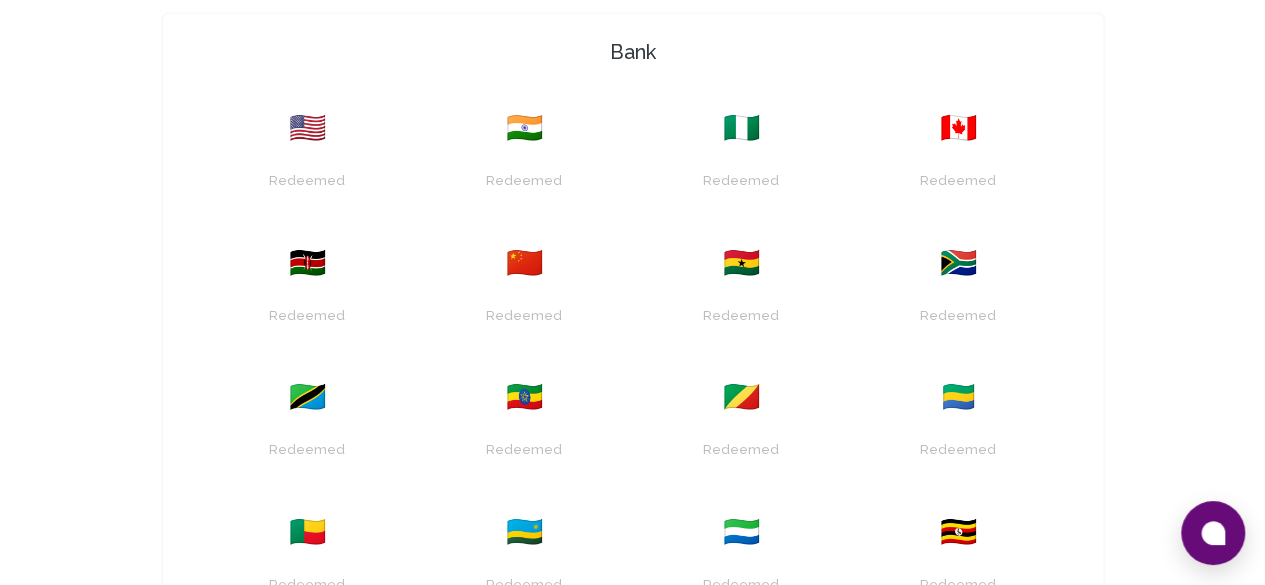 scroll, scrollTop: 674, scrollLeft: 0, axis: vertical 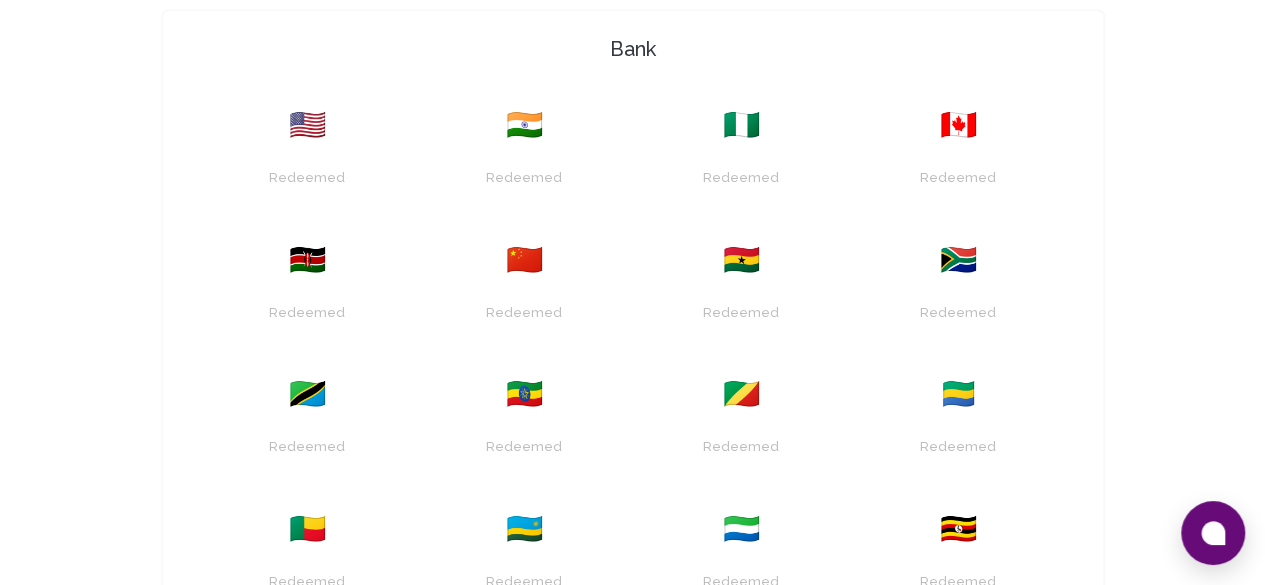 click on "🇳🇬" at bounding box center [741, 125] 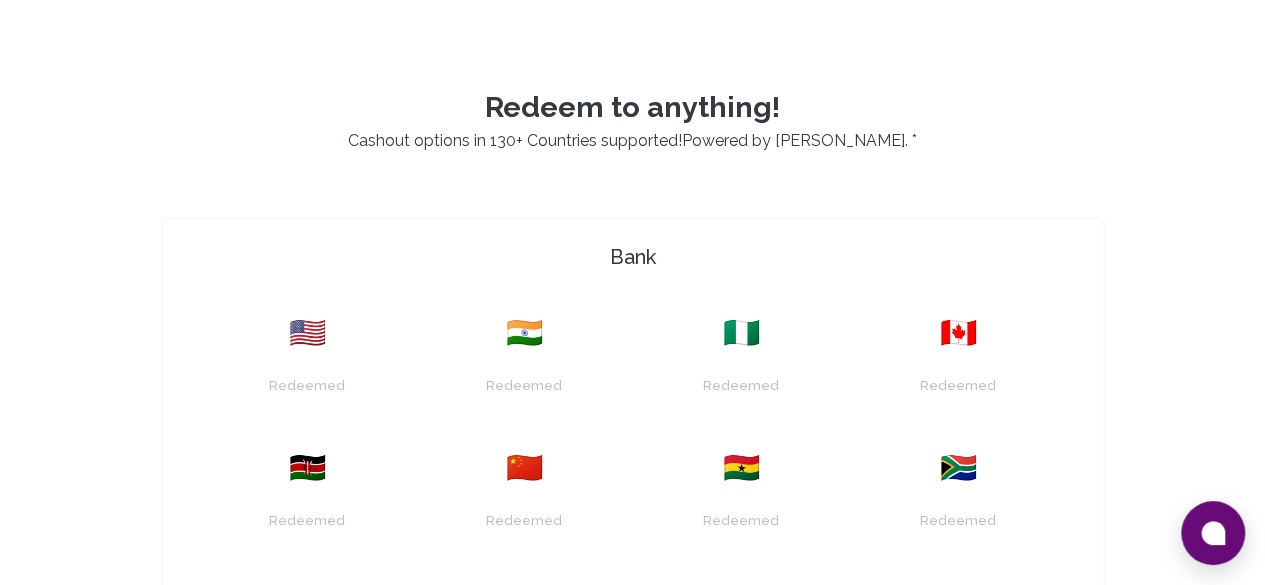 scroll, scrollTop: 468, scrollLeft: 0, axis: vertical 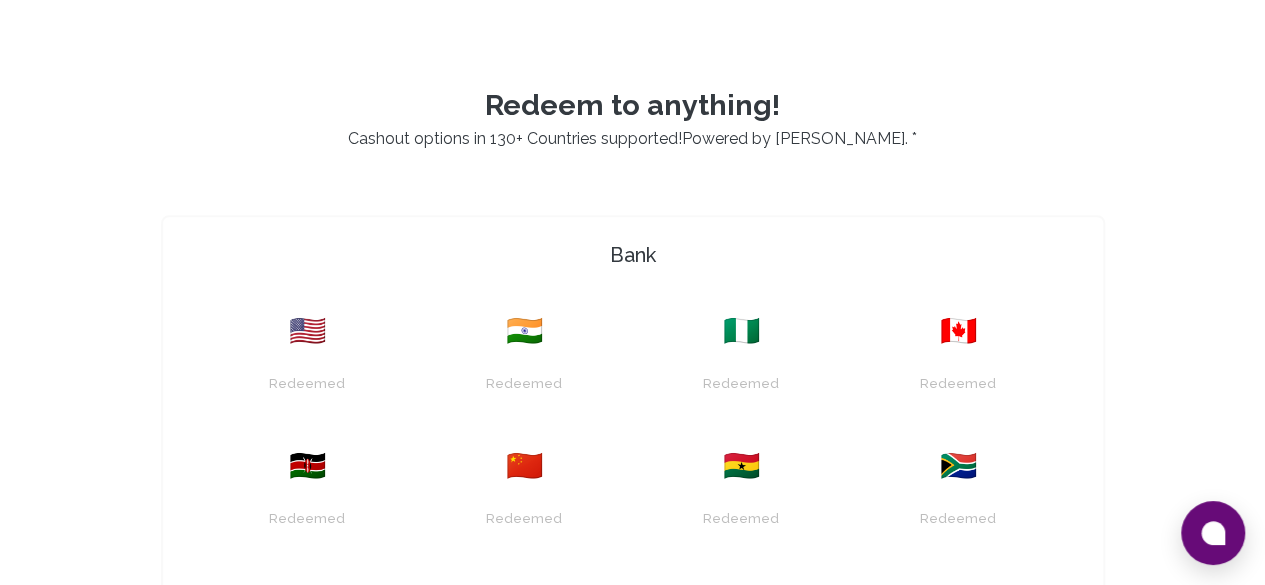 click on "🇳🇬" at bounding box center (741, 331) 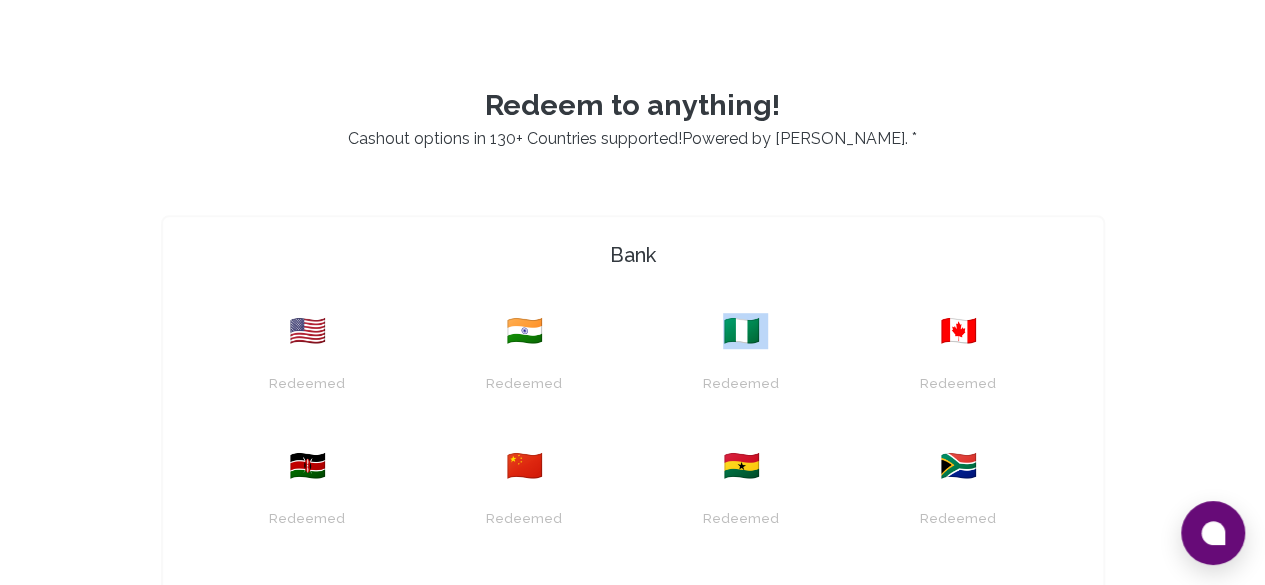 click on "🇳🇬" at bounding box center [741, 331] 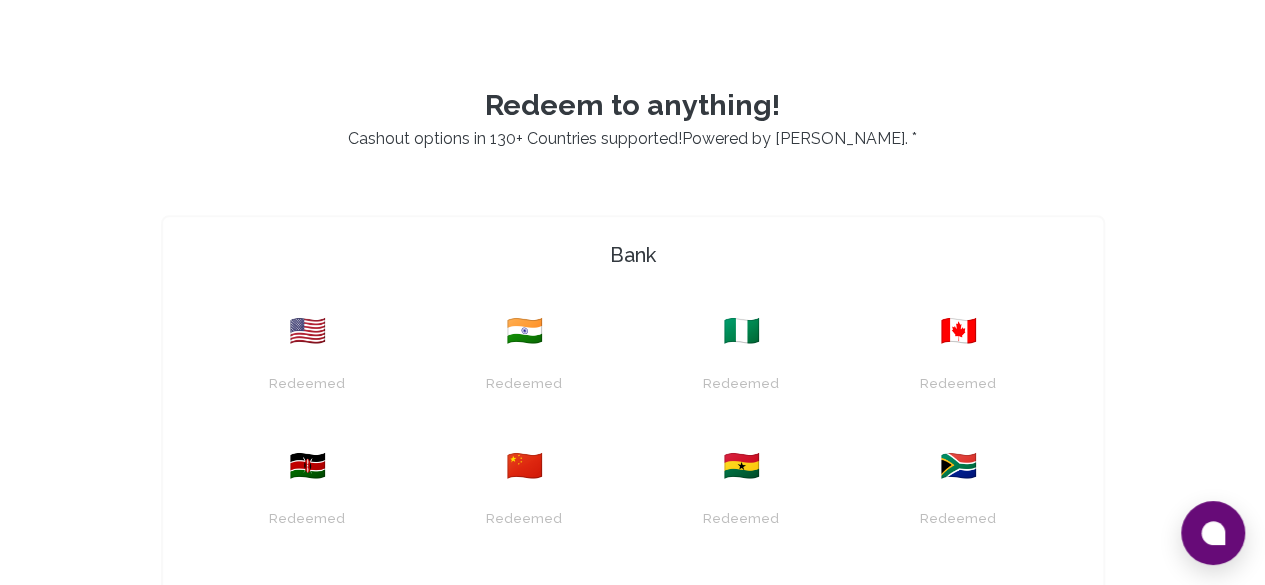 click on "🇳🇬" at bounding box center (741, 331) 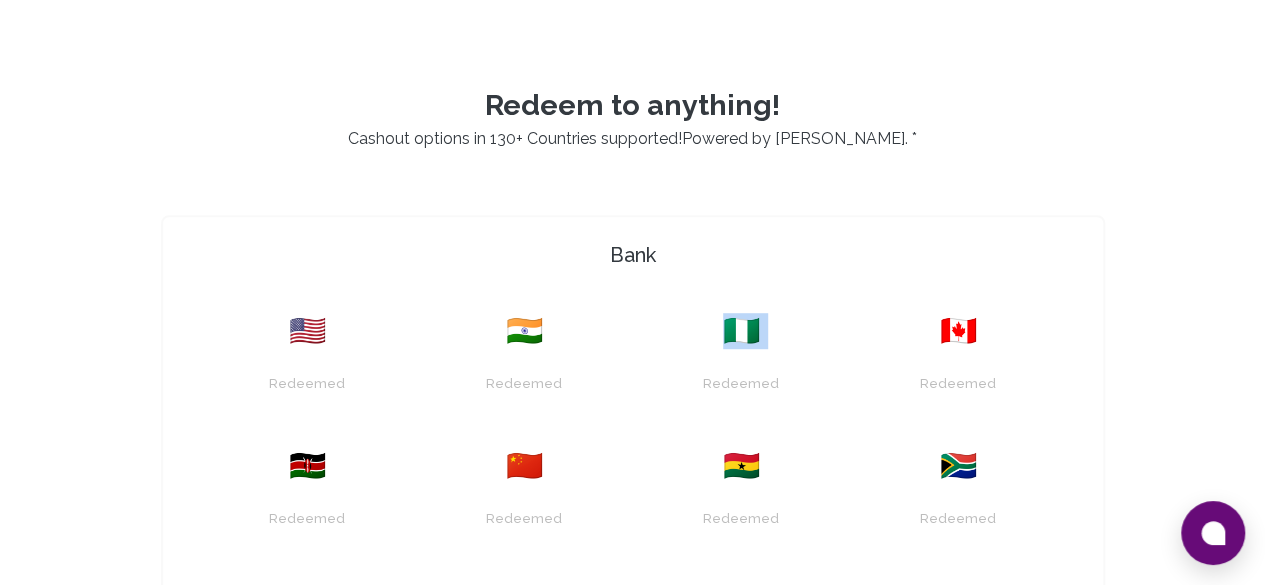 click on "🇳🇬" at bounding box center [741, 331] 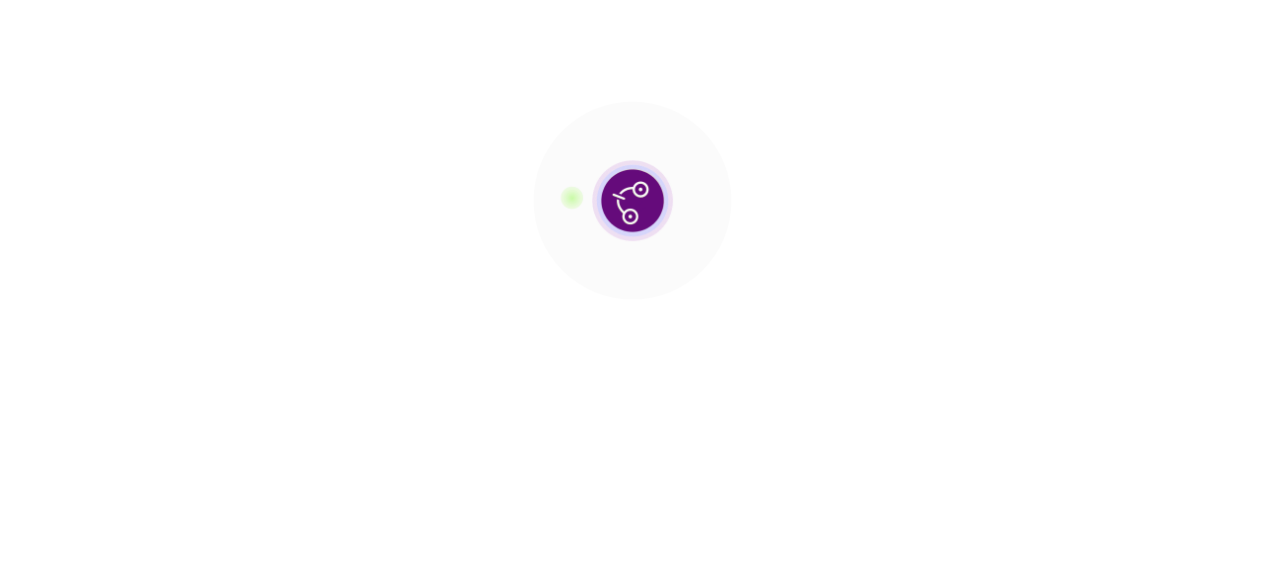 scroll, scrollTop: 0, scrollLeft: 0, axis: both 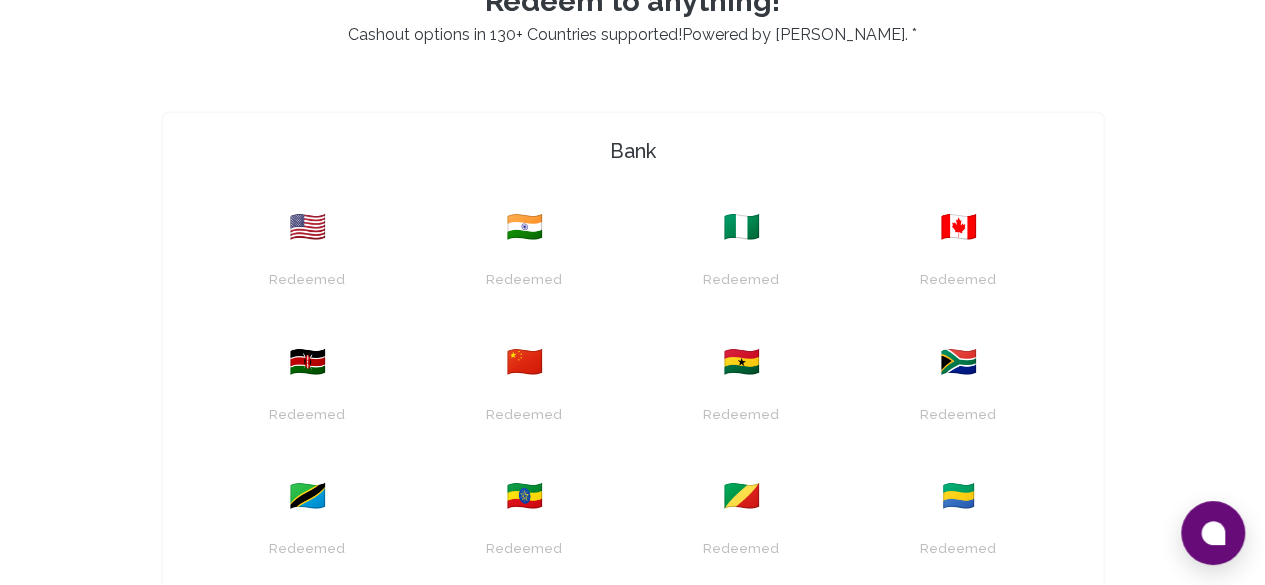 click on "🇳🇬" at bounding box center (741, 227) 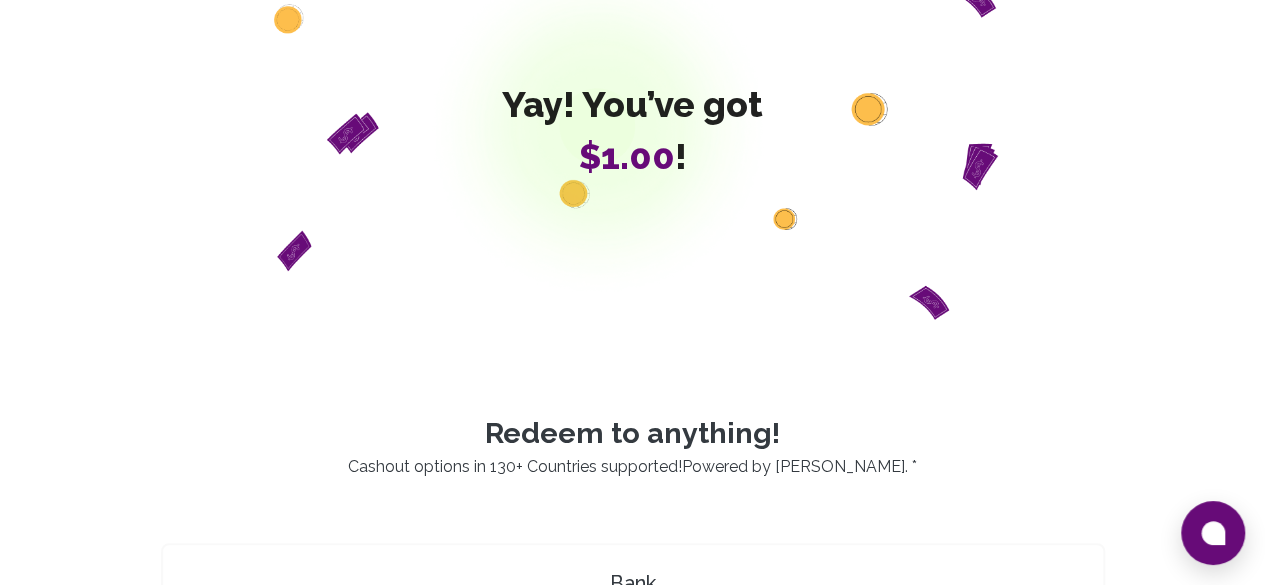scroll, scrollTop: 382, scrollLeft: 0, axis: vertical 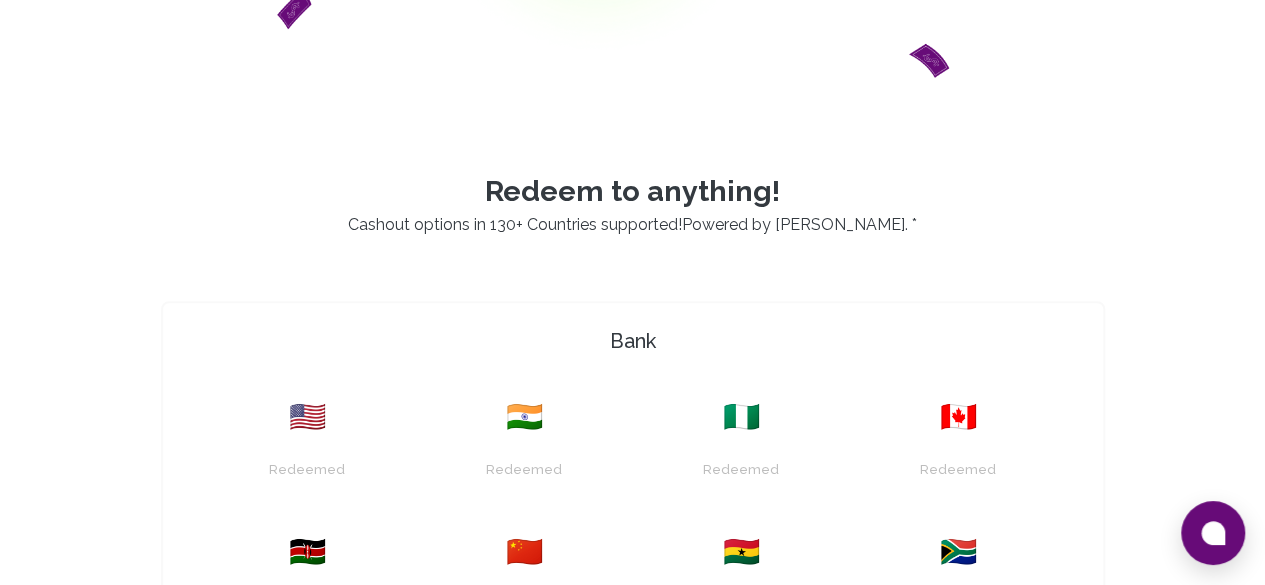 click on "🇳🇬" at bounding box center [741, 417] 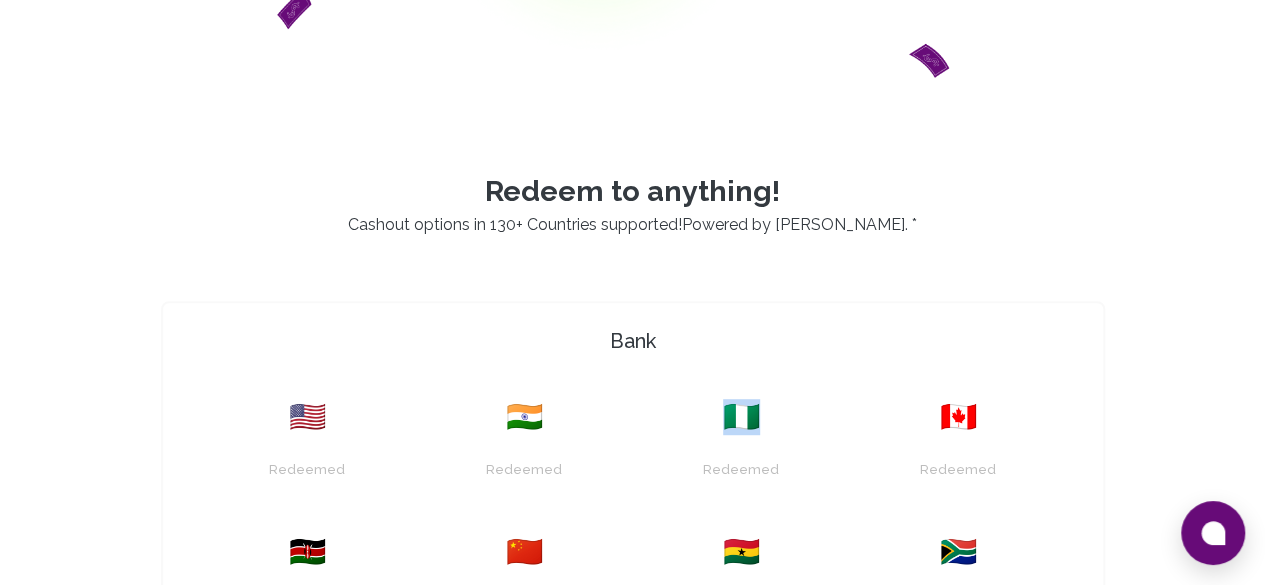 click on "🇳🇬" at bounding box center [741, 417] 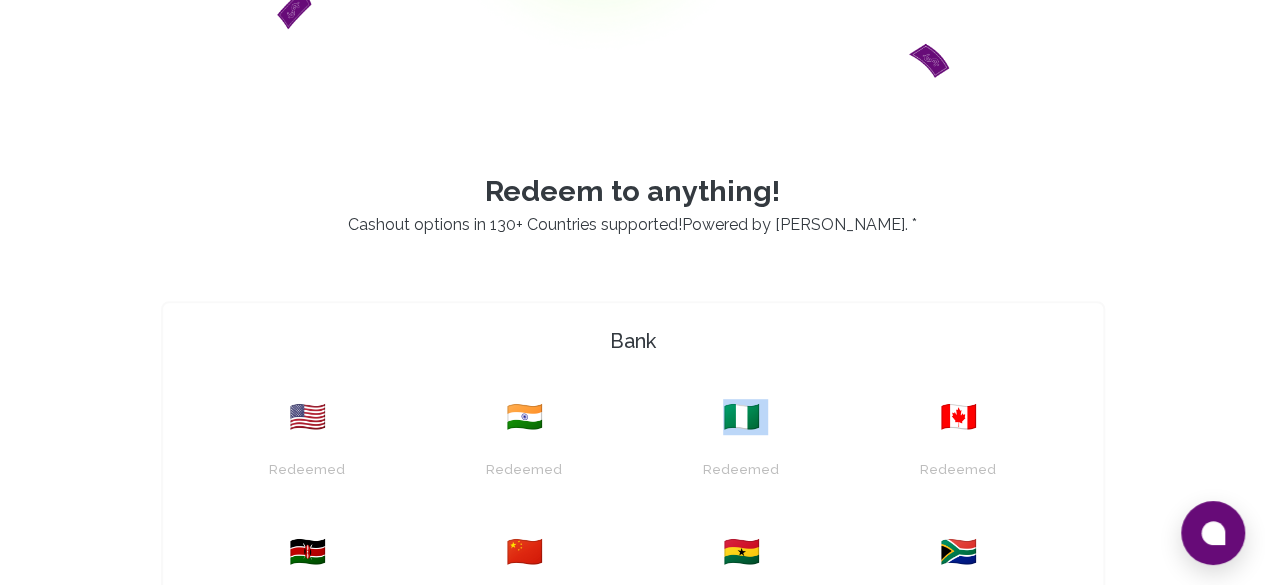 click on "🇳🇬" at bounding box center (741, 417) 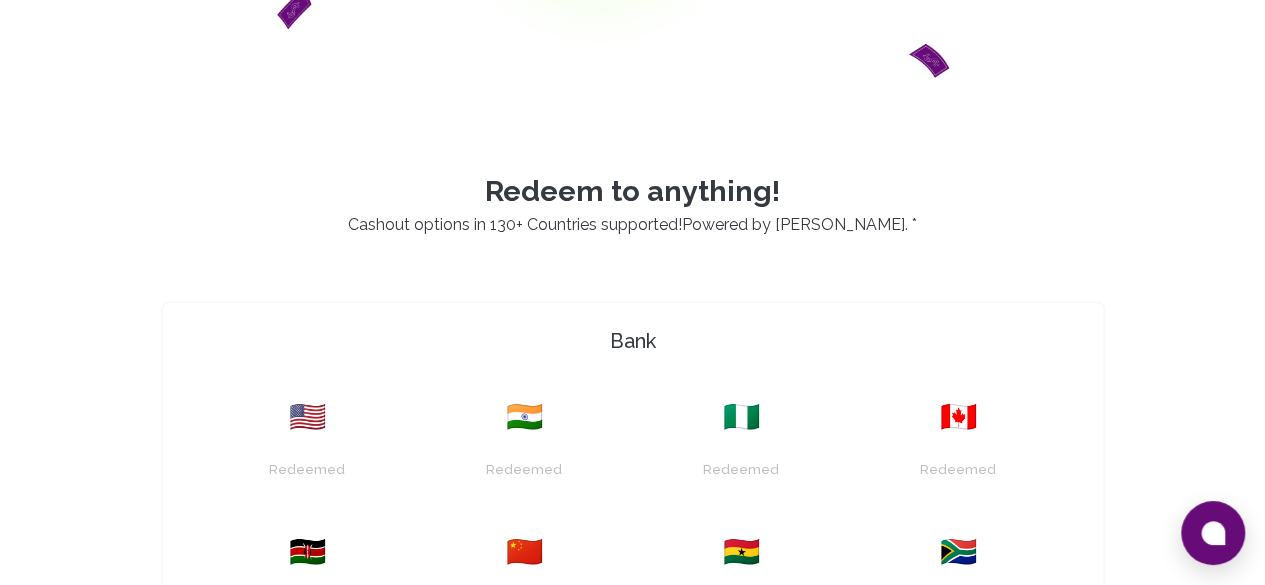 click on "Bank" at bounding box center (633, 341) 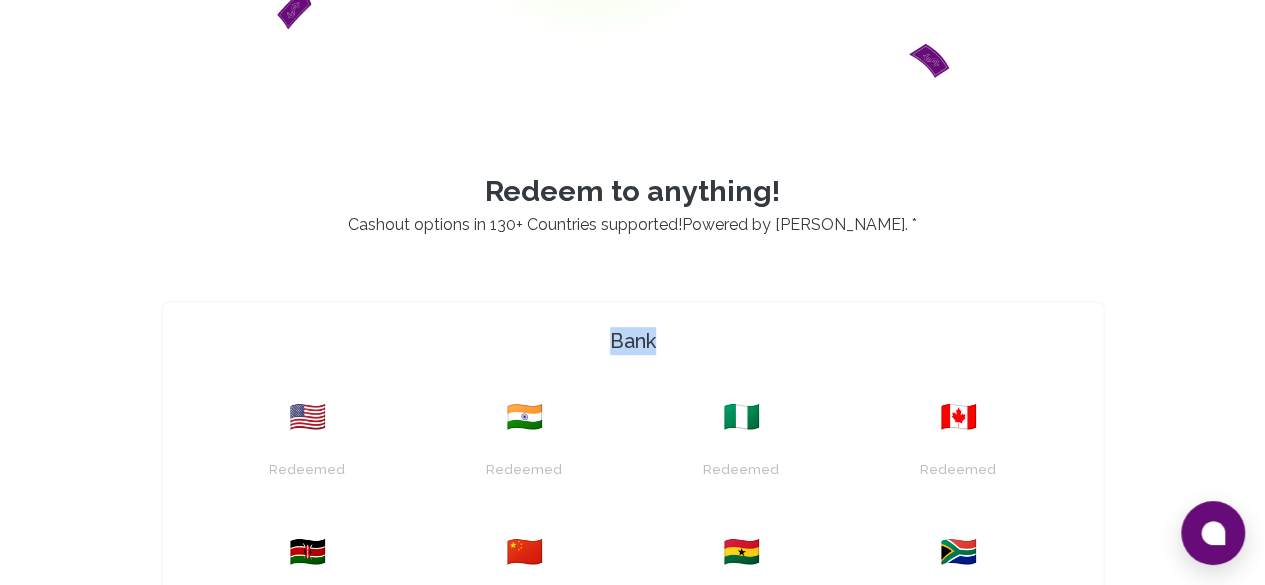 click on "Bank" at bounding box center [633, 341] 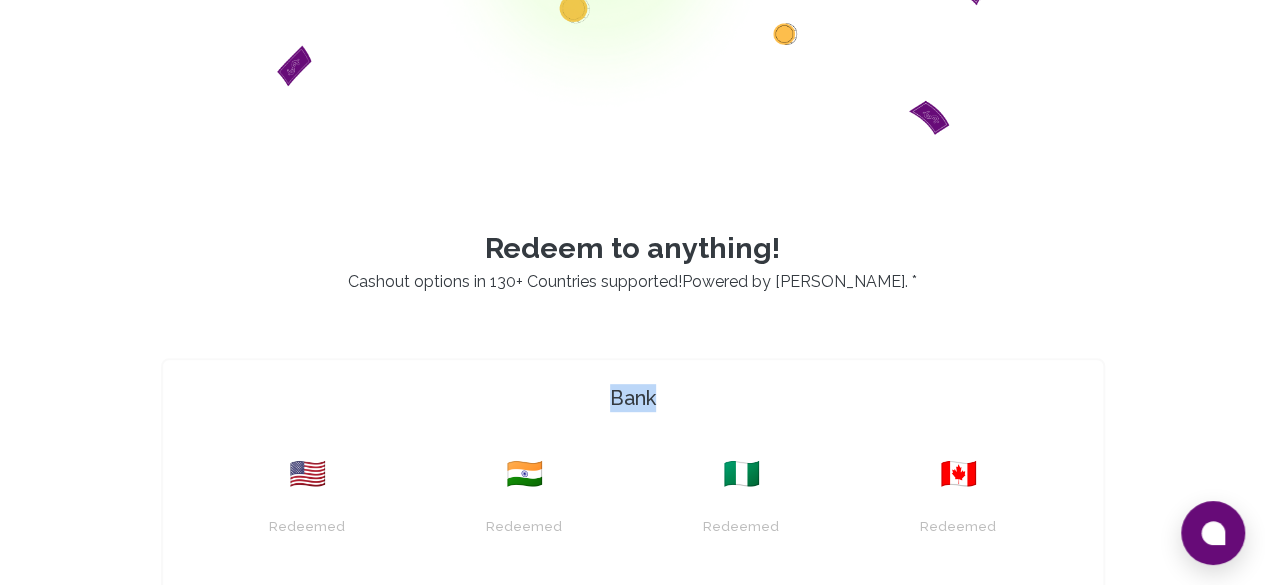 scroll, scrollTop: 350, scrollLeft: 0, axis: vertical 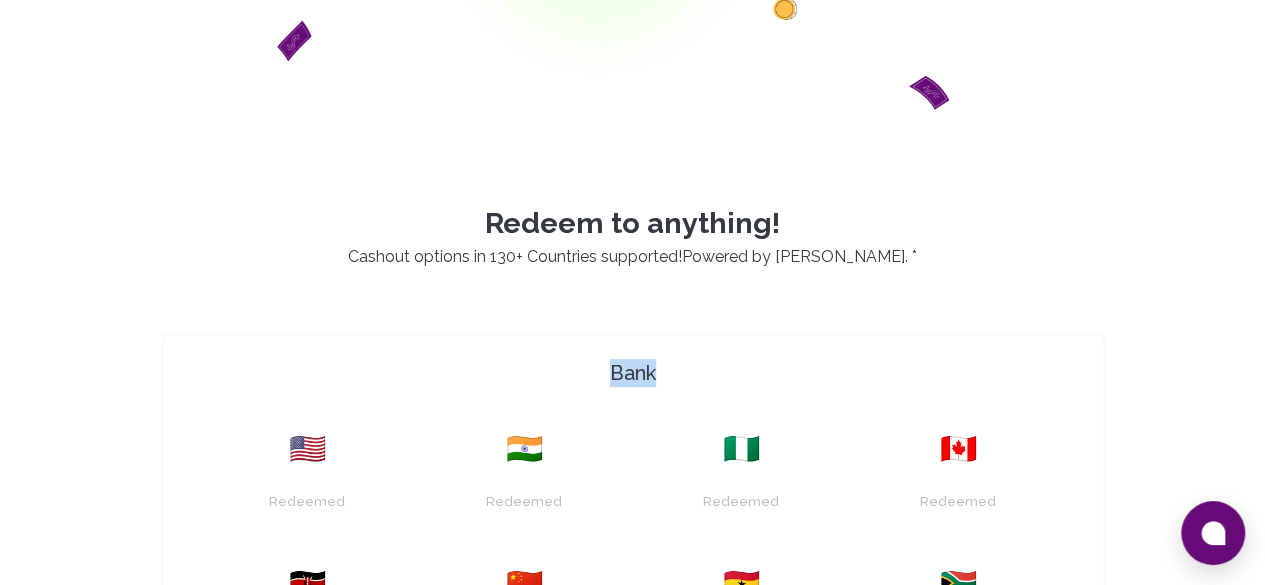 click on "Bank" at bounding box center [633, 373] 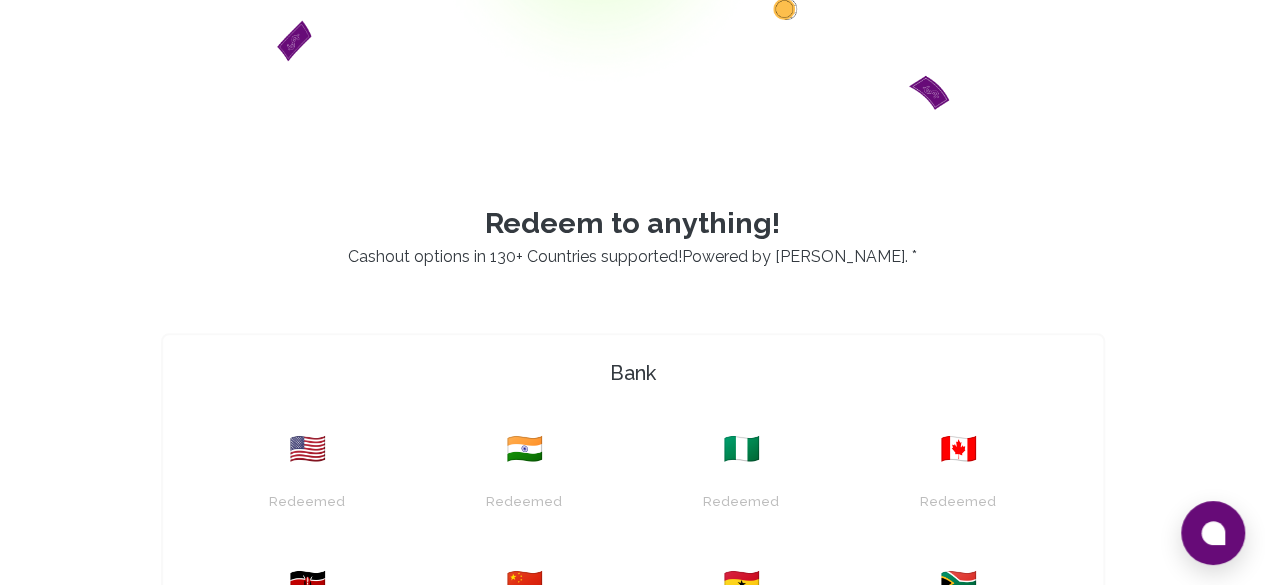 click on "Bank" at bounding box center [633, 373] 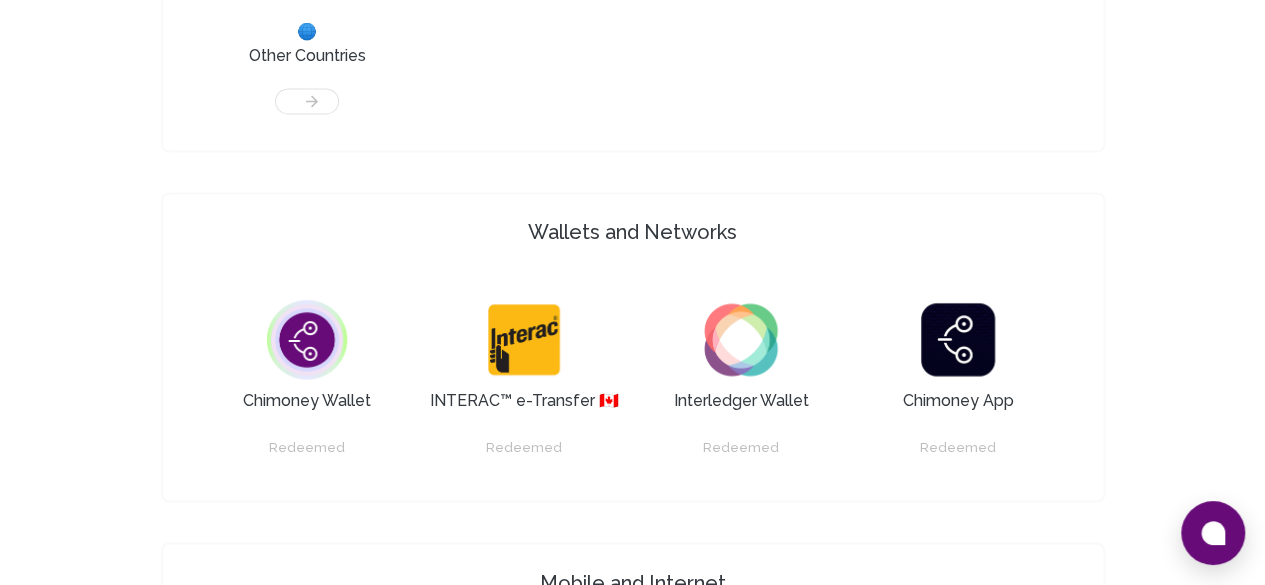 scroll, scrollTop: 1793, scrollLeft: 0, axis: vertical 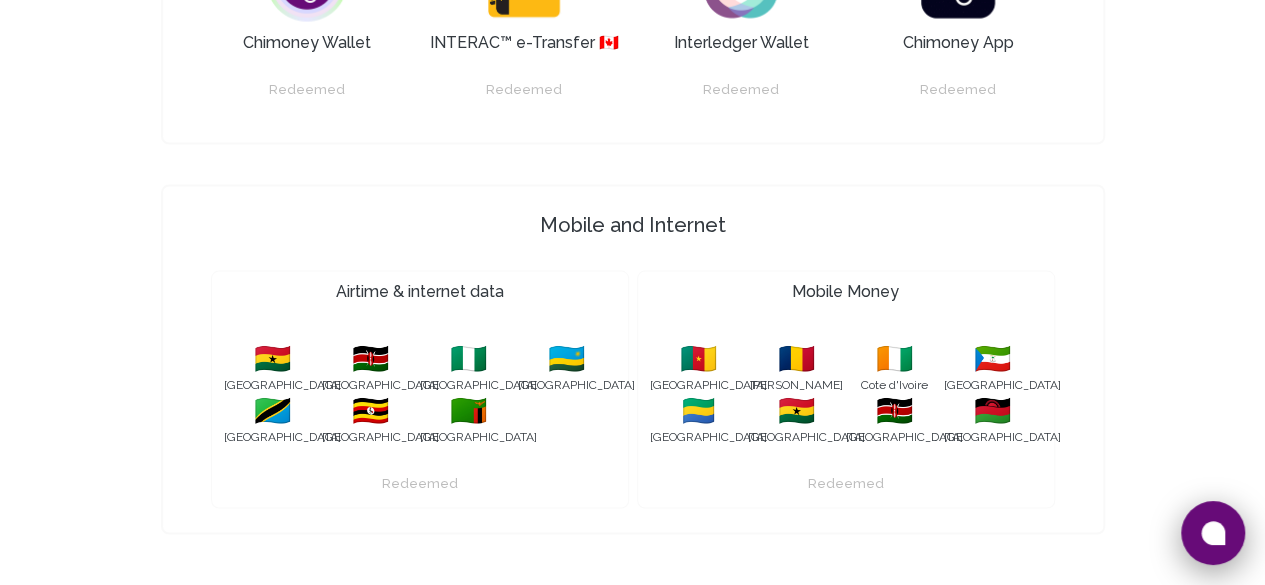 click at bounding box center [1213, 533] 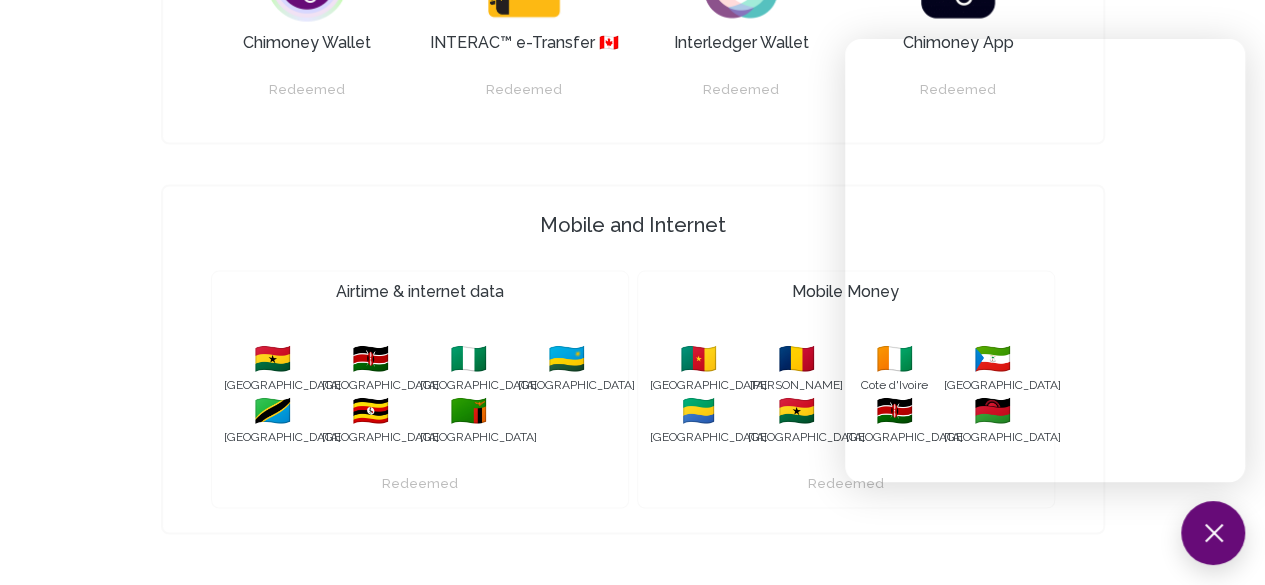 click on "Airtime & internet data 🇬🇭 [GEOGRAPHIC_DATA] 🇰🇪 [GEOGRAPHIC_DATA] 🇳🇬 [GEOGRAPHIC_DATA] 🇷🇼 [GEOGRAPHIC_DATA] 🇹🇿 [GEOGRAPHIC_DATA] 🇺🇬 [GEOGRAPHIC_DATA] 🇿🇲 [GEOGRAPHIC_DATA] Redeemed Mobile Money 🇨🇲 [GEOGRAPHIC_DATA] 🇹🇩 [GEOGRAPHIC_DATA] 🇨🇮 Cote d'Ivoire 🇬🇶 [GEOGRAPHIC_DATA] 🇬🇦 [GEOGRAPHIC_DATA] 🇬🇭 [GEOGRAPHIC_DATA] 🇰🇪 [GEOGRAPHIC_DATA] 🇲🇼 [GEOGRAPHIC_DATA] Redeemed" at bounding box center [633, 389] 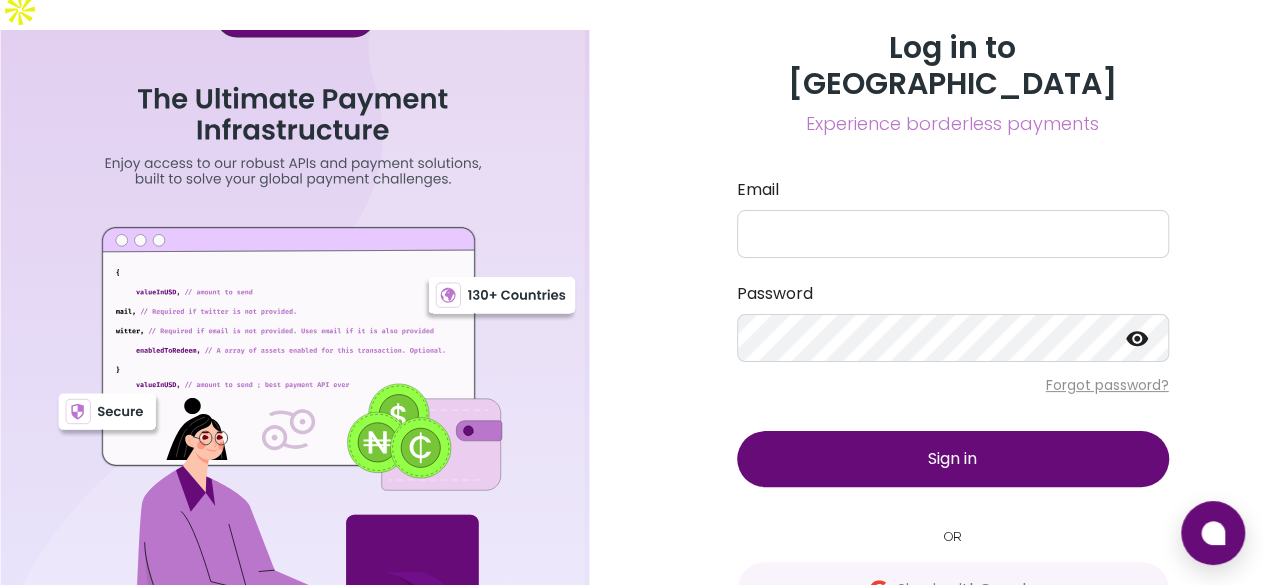 scroll, scrollTop: 12, scrollLeft: 0, axis: vertical 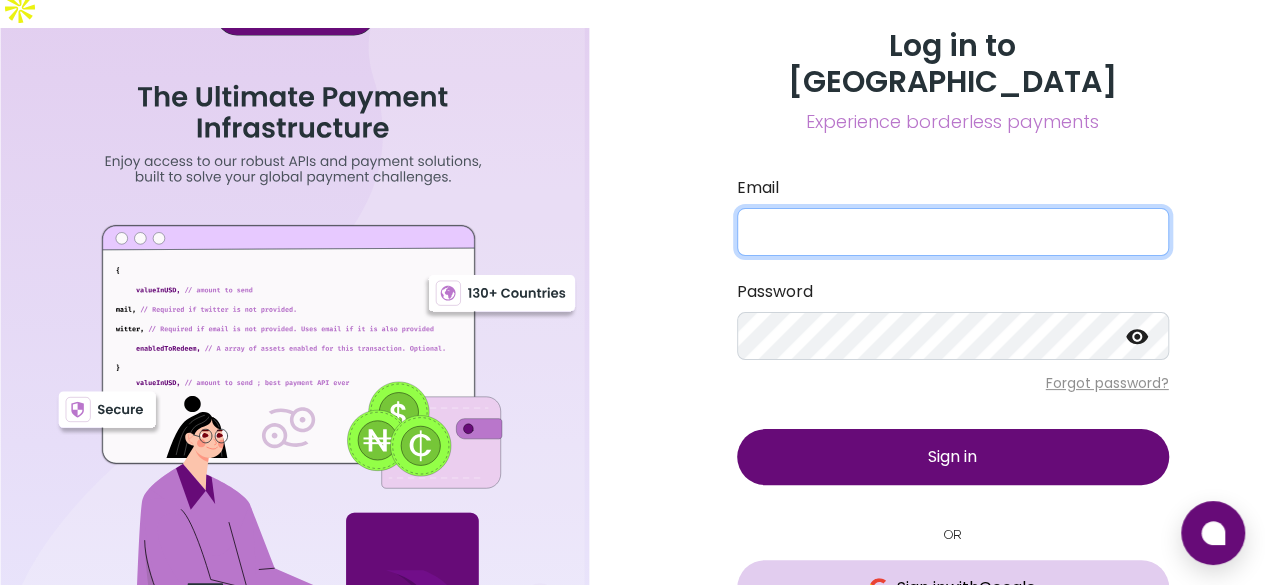 type on "oladepodaniel000@gmail.com" 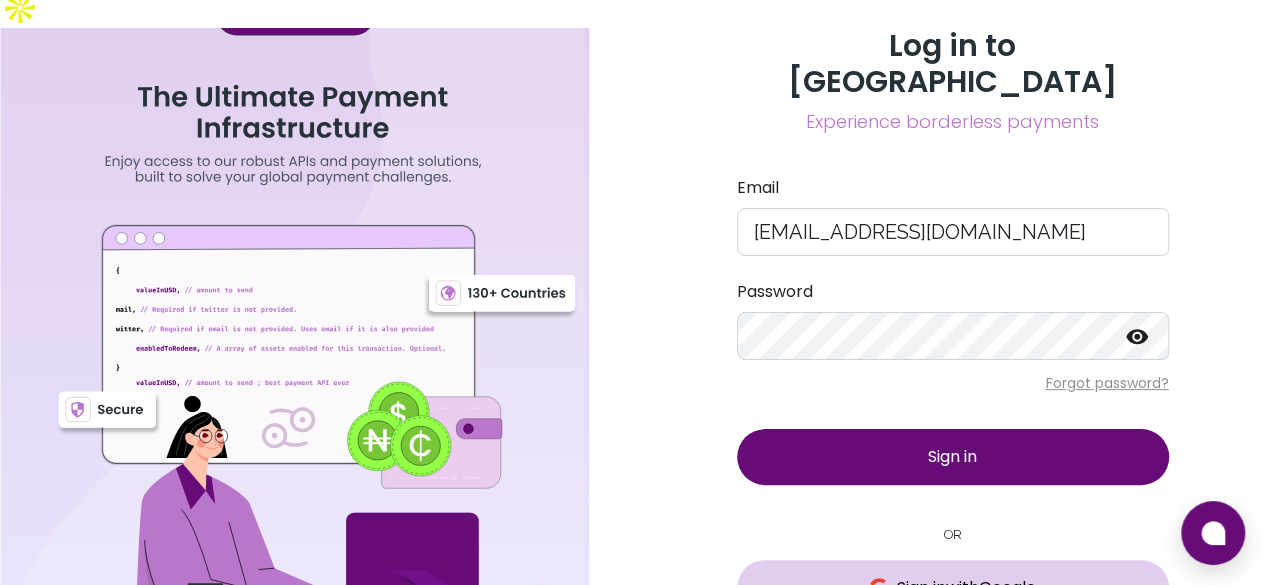 click on "Sign in  with  Google" at bounding box center (953, 588) 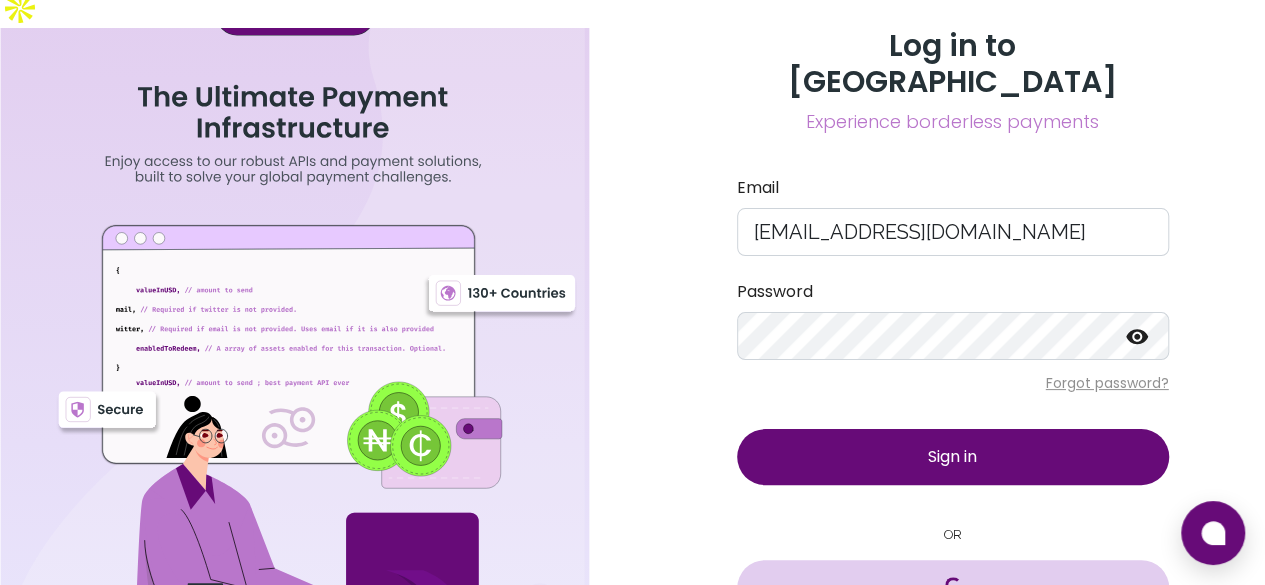 click on "Sign in" at bounding box center (953, 457) 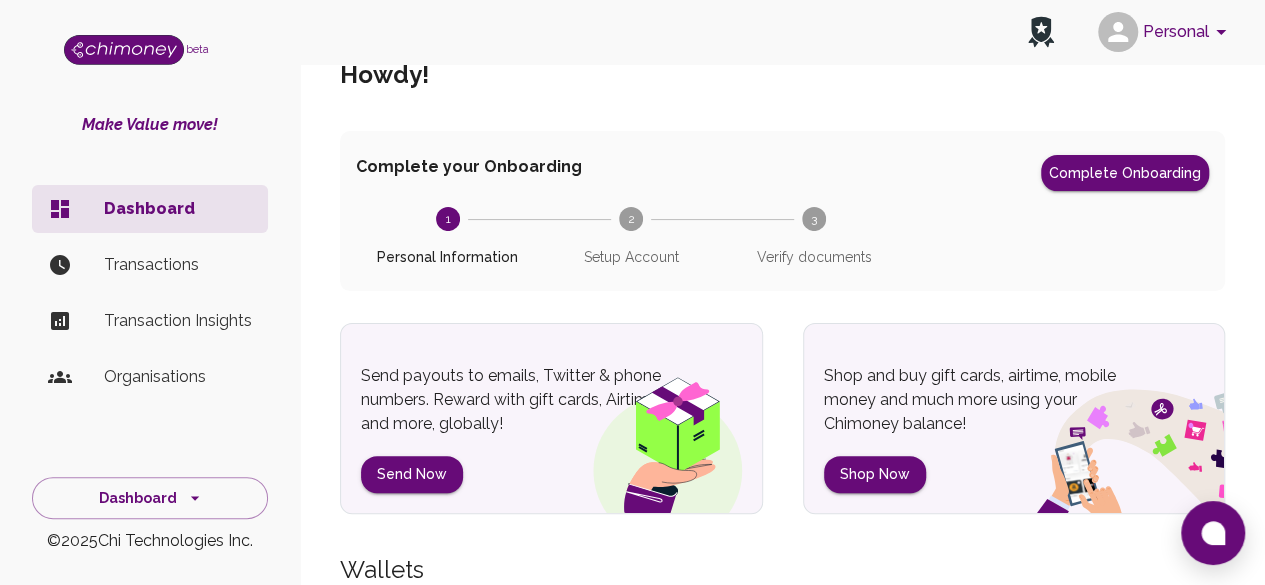 scroll, scrollTop: 88, scrollLeft: 0, axis: vertical 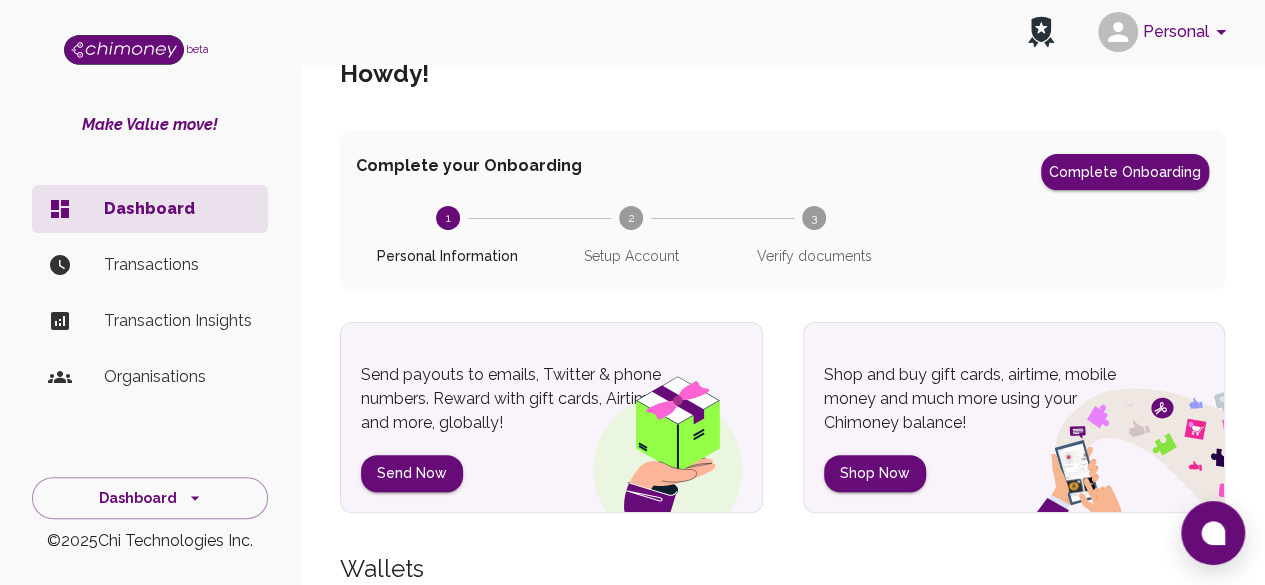 click on "Transactions" at bounding box center [178, 265] 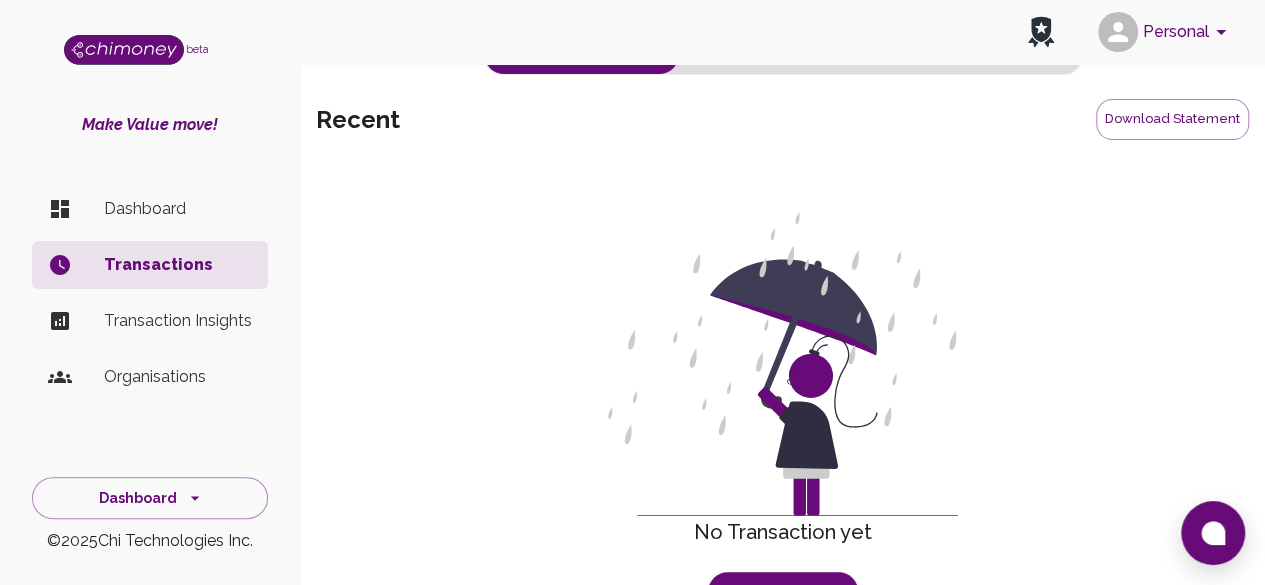 scroll, scrollTop: 0, scrollLeft: 0, axis: both 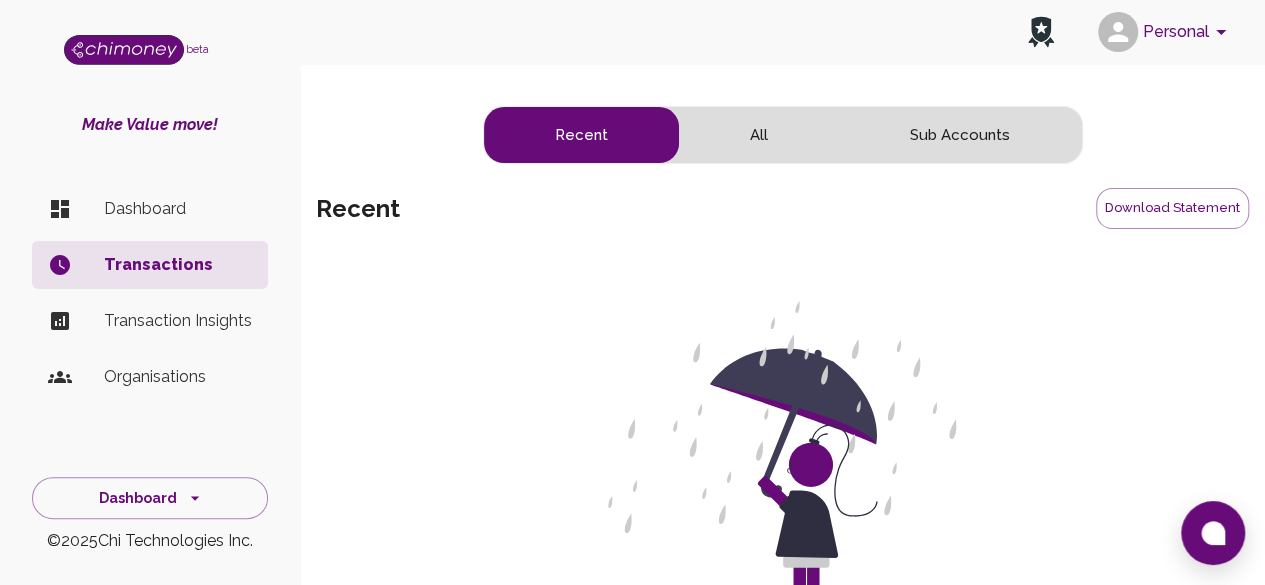 click on "Dashboard" at bounding box center [178, 209] 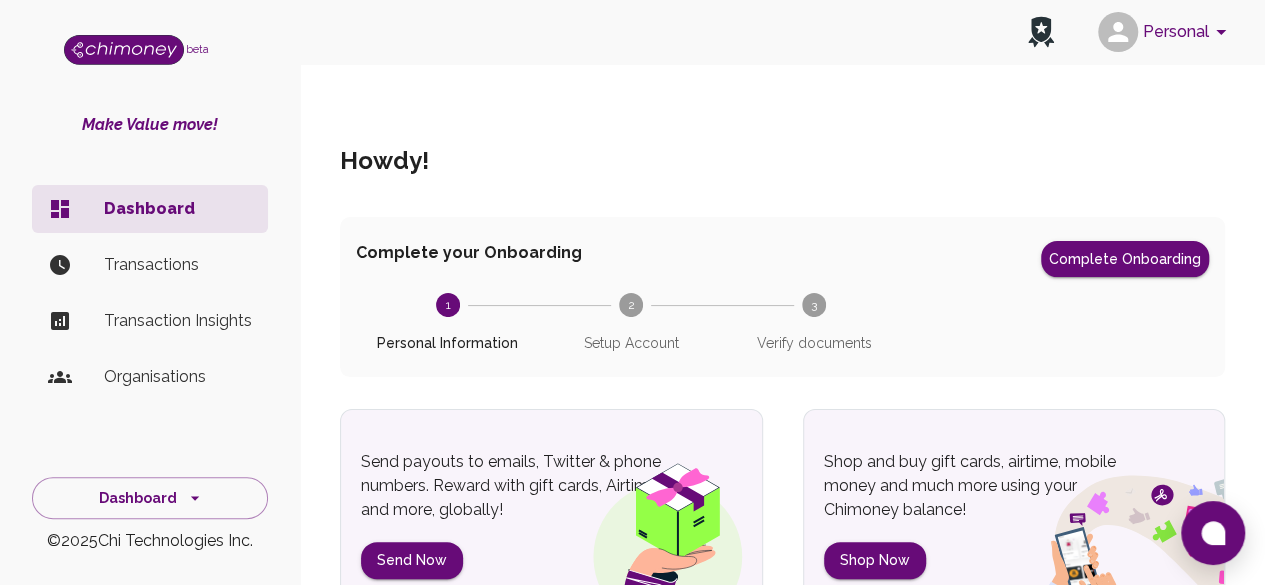 scroll, scrollTop: 0, scrollLeft: 0, axis: both 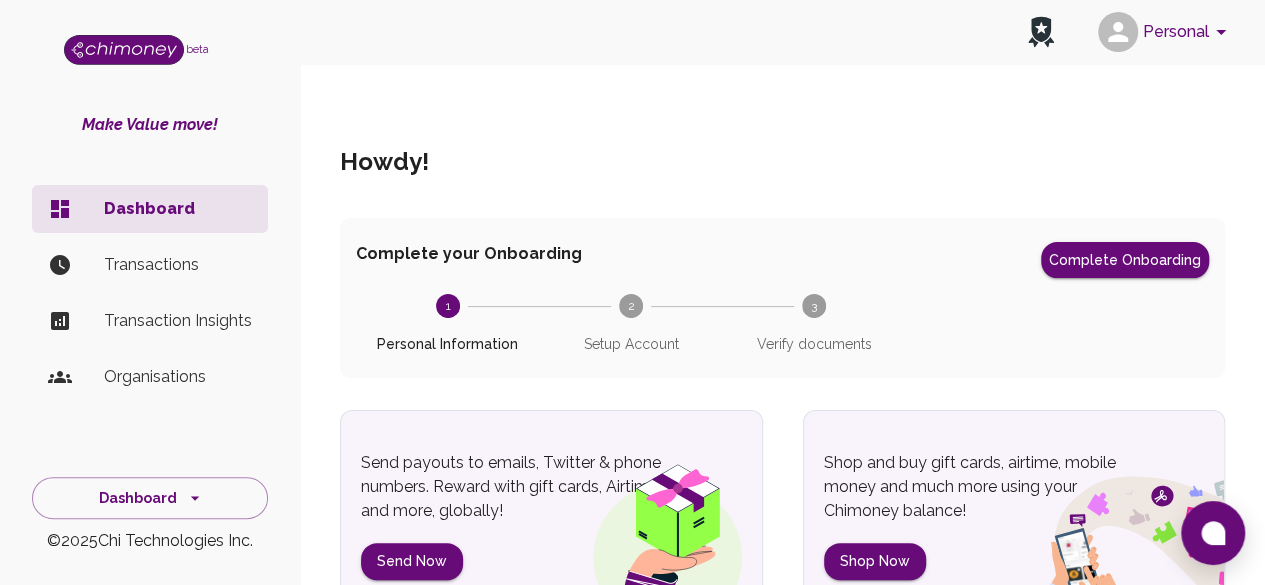 click on "Transactions" at bounding box center (178, 265) 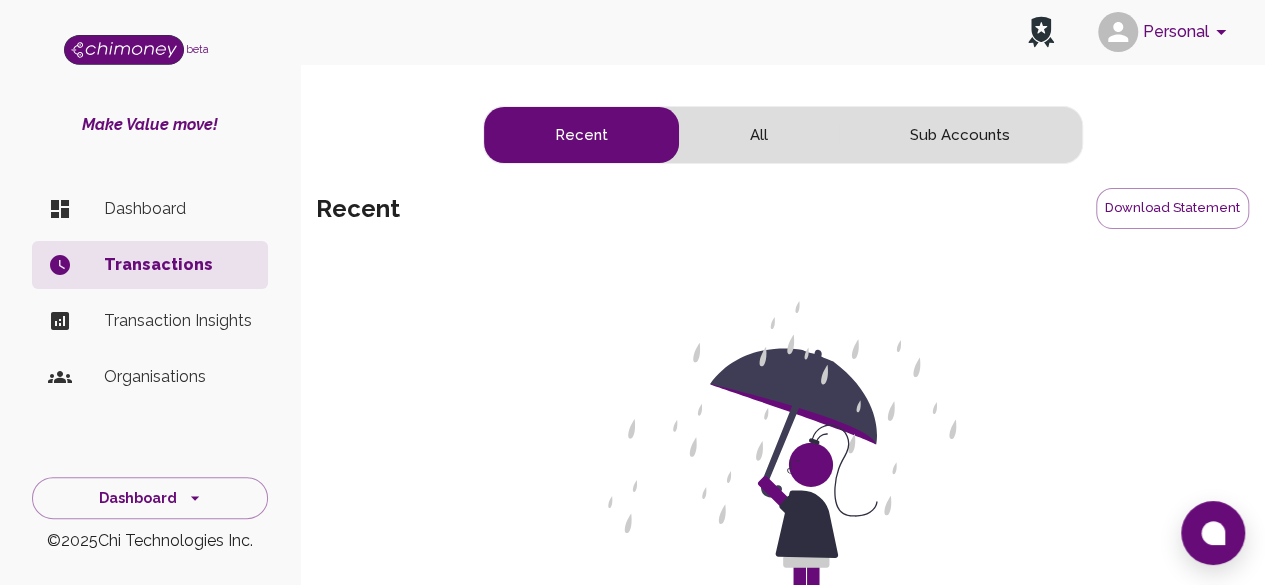 click on "Transaction Insights" at bounding box center (178, 321) 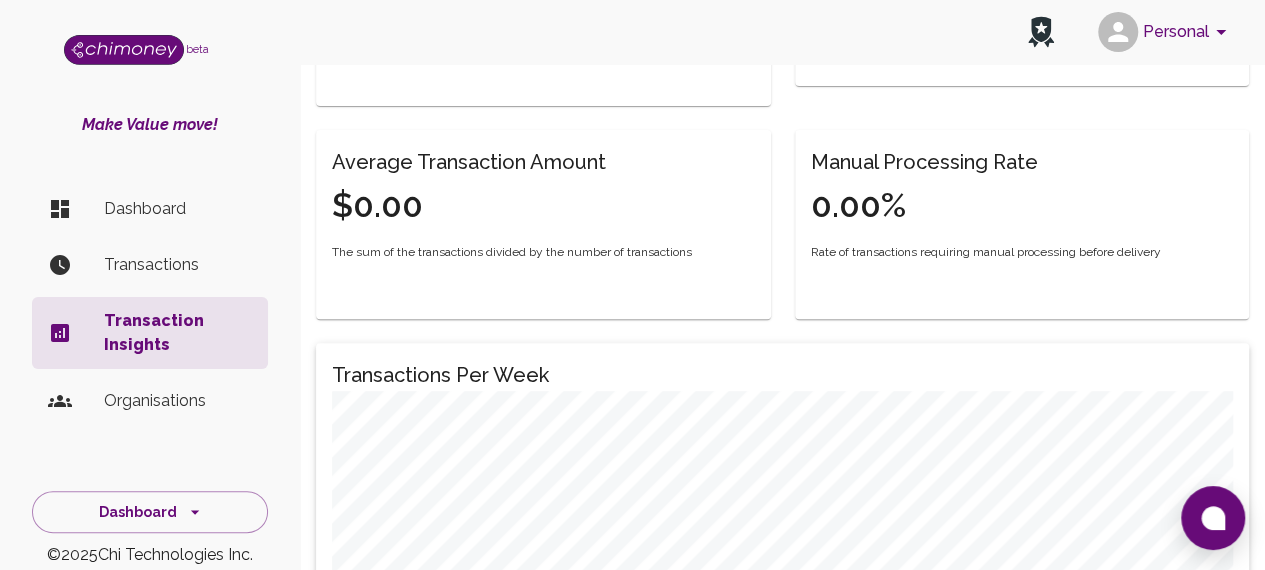 scroll, scrollTop: 313, scrollLeft: 0, axis: vertical 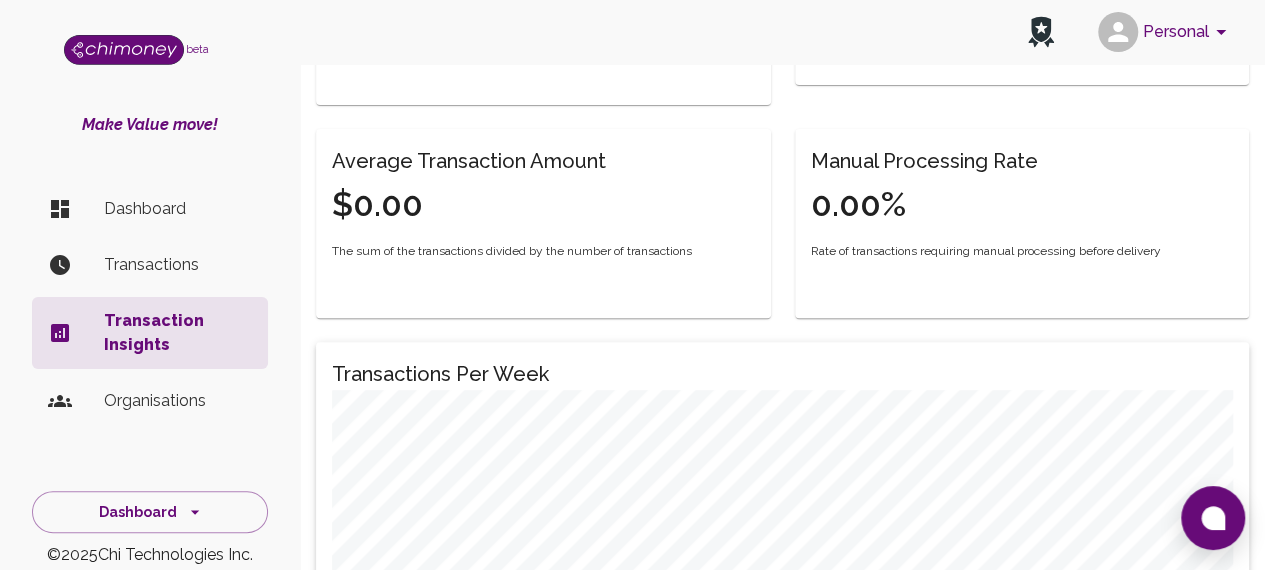 click on "Organisations" at bounding box center (178, 401) 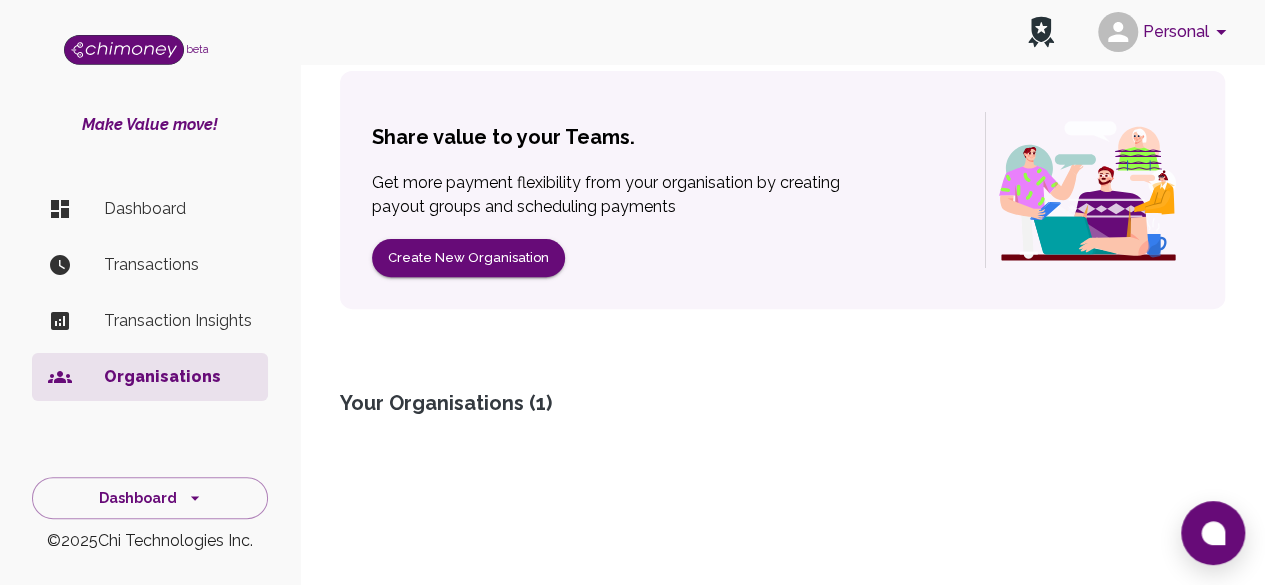 scroll, scrollTop: 0, scrollLeft: 0, axis: both 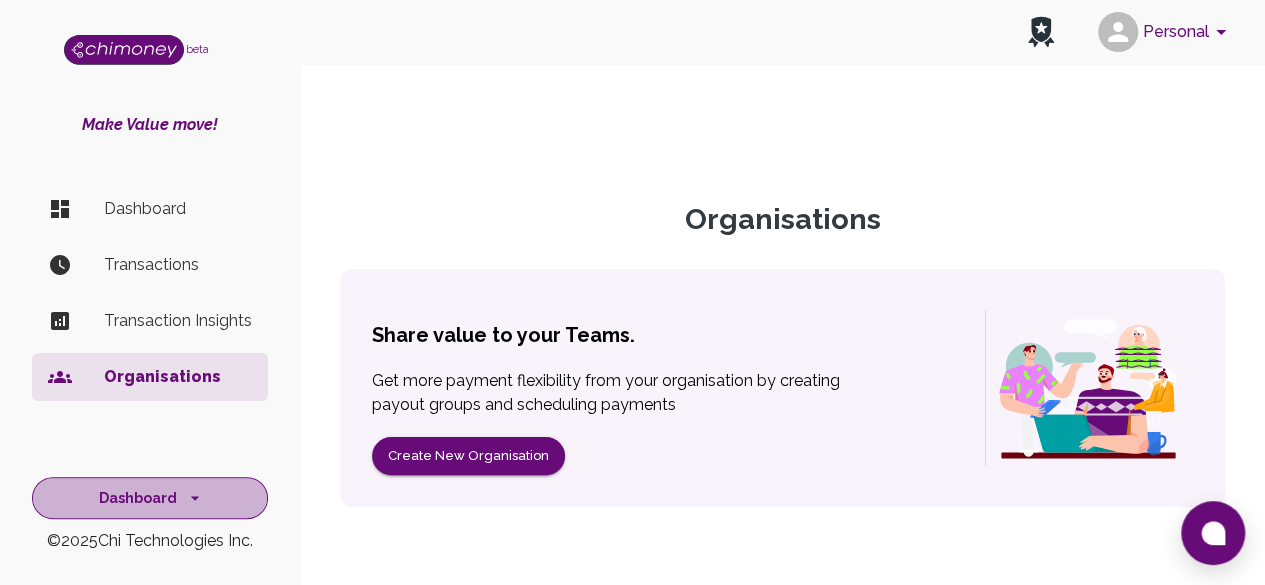 click on "Dashboard" at bounding box center [150, 498] 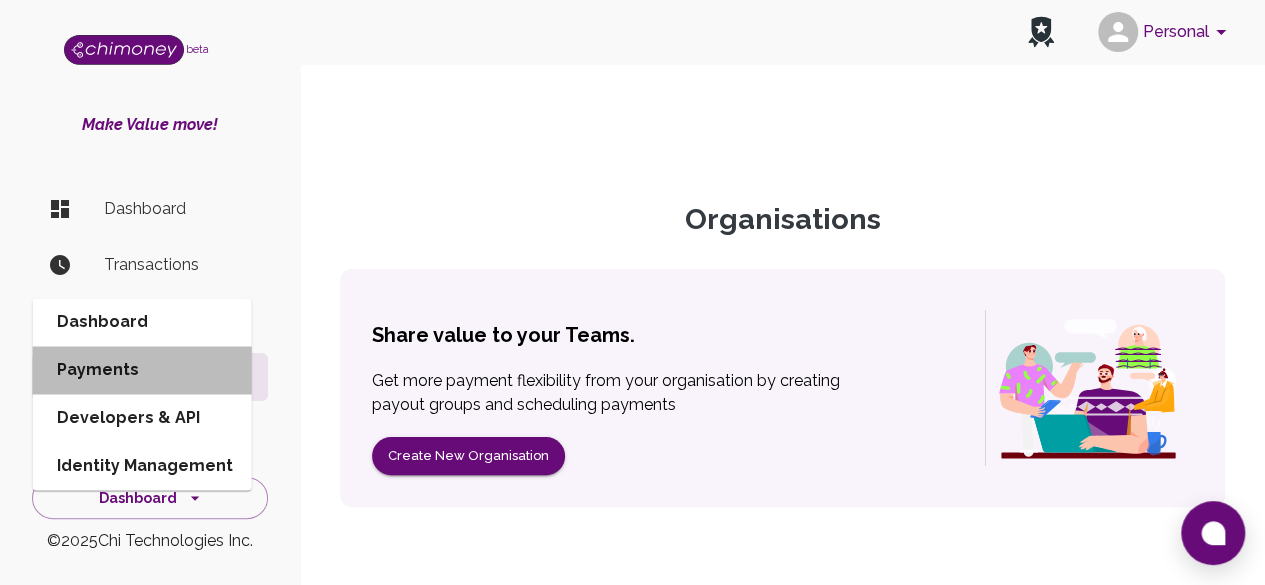 click on "Payments" at bounding box center (142, 370) 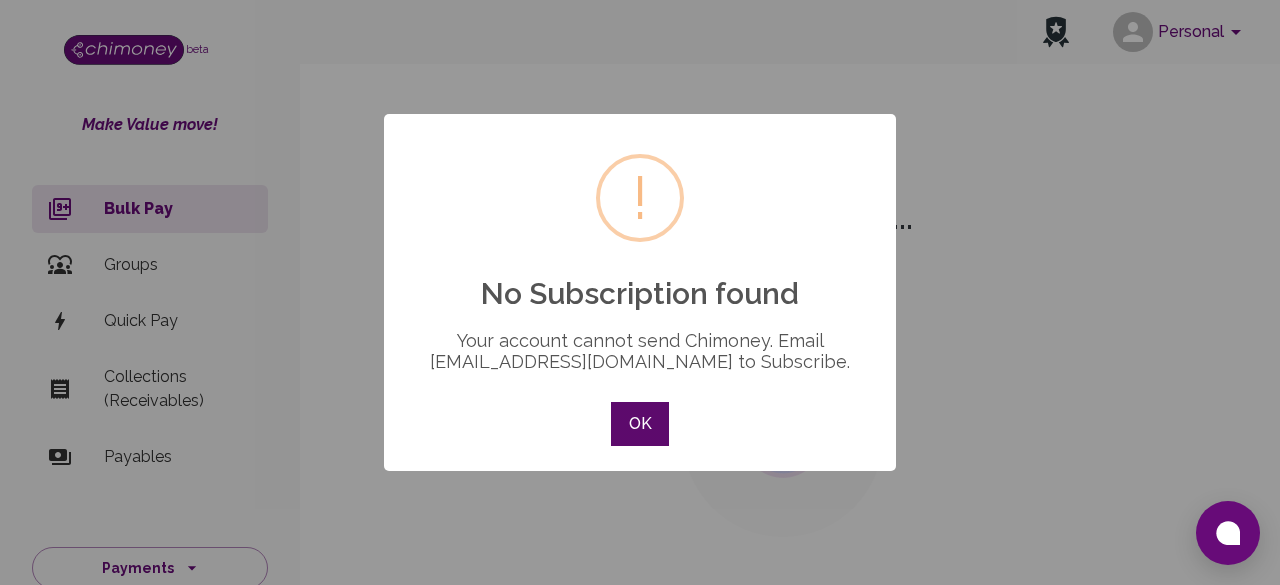 click on "OK" at bounding box center (640, 424) 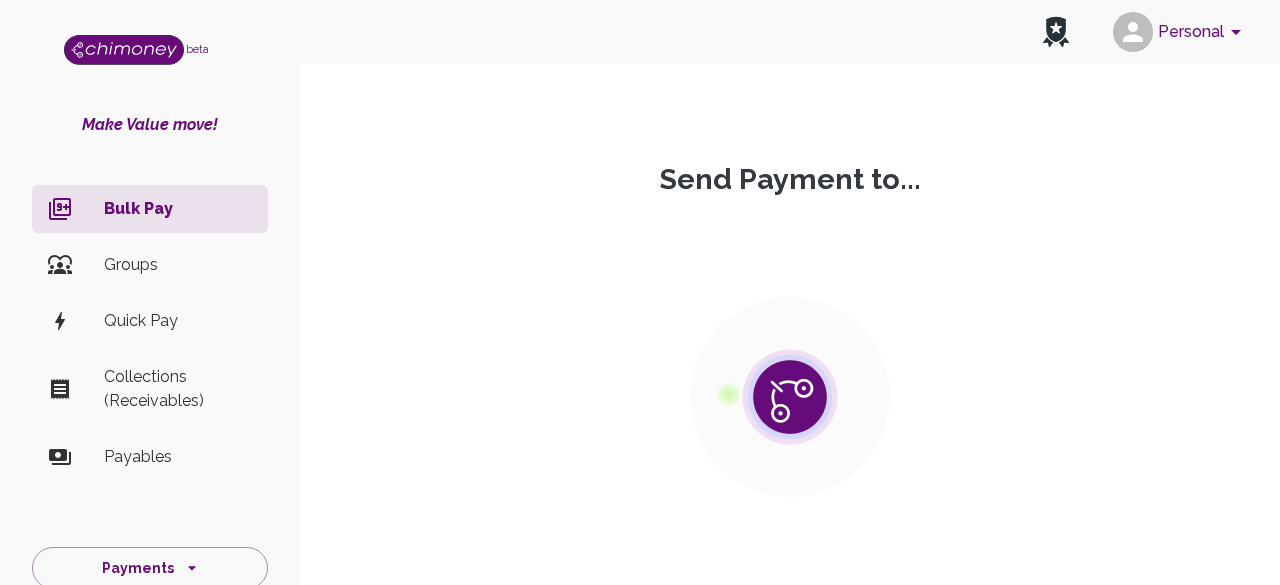 scroll, scrollTop: 0, scrollLeft: 0, axis: both 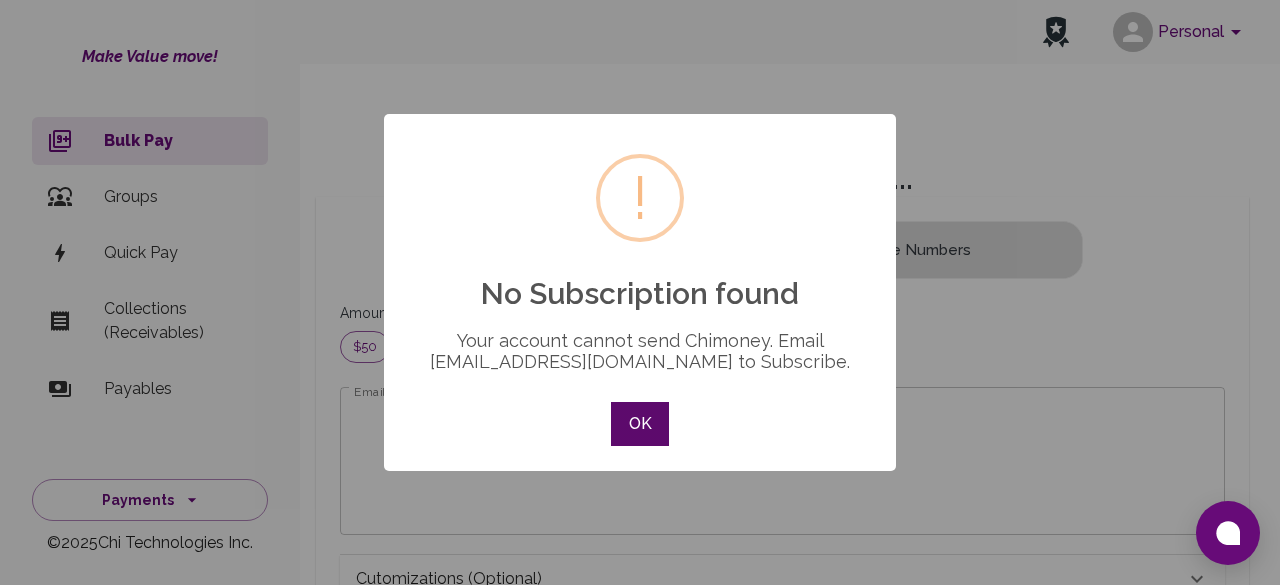click on "OK" at bounding box center (640, 424) 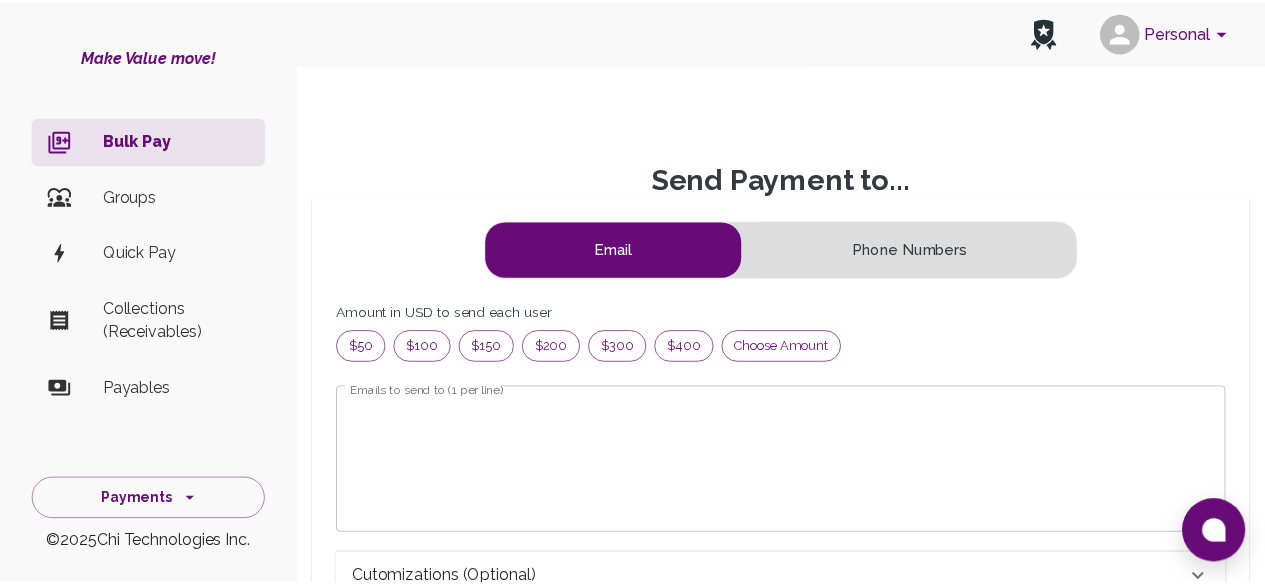 scroll, scrollTop: 16, scrollLeft: 16, axis: both 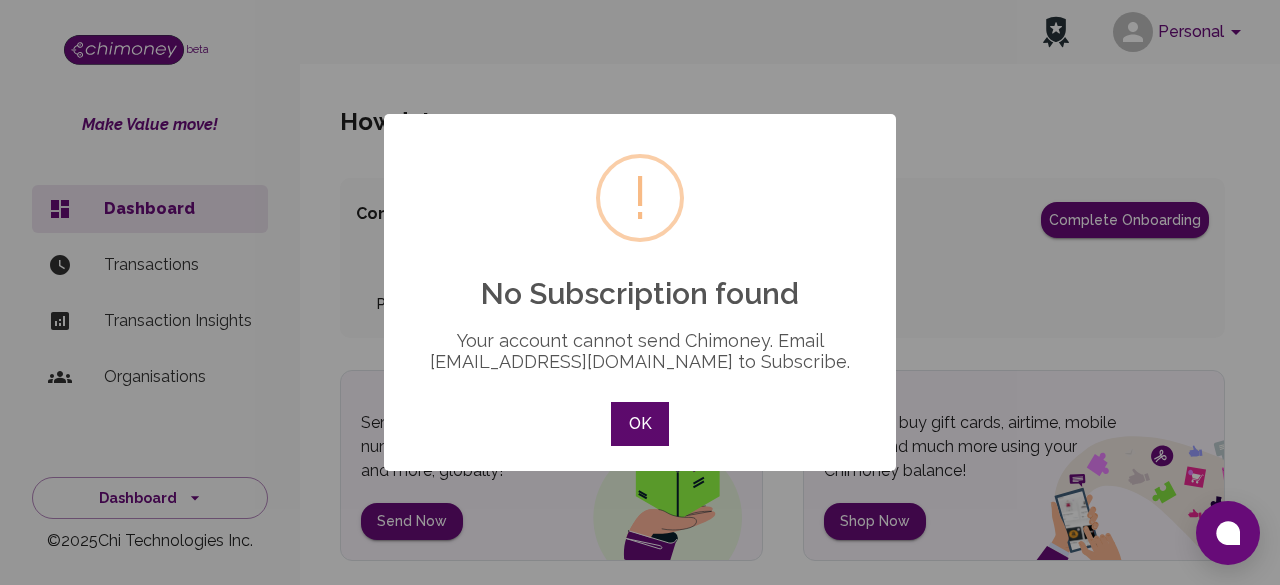 click on "OK" at bounding box center (640, 424) 